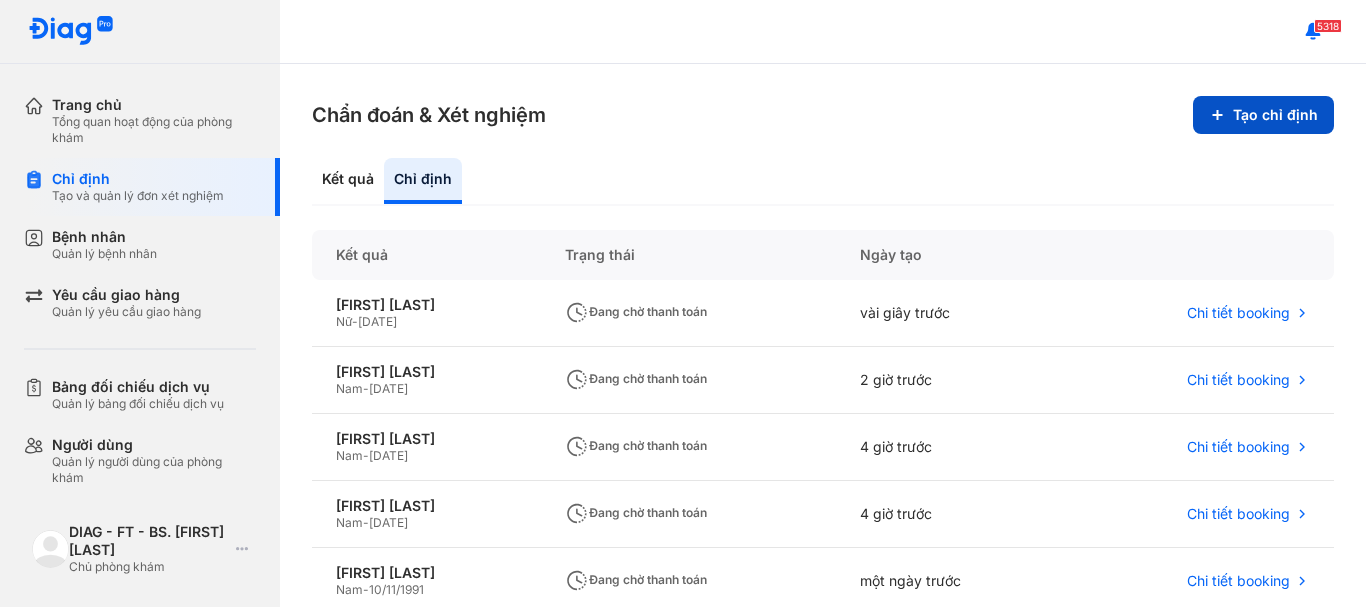 scroll, scrollTop: 0, scrollLeft: 0, axis: both 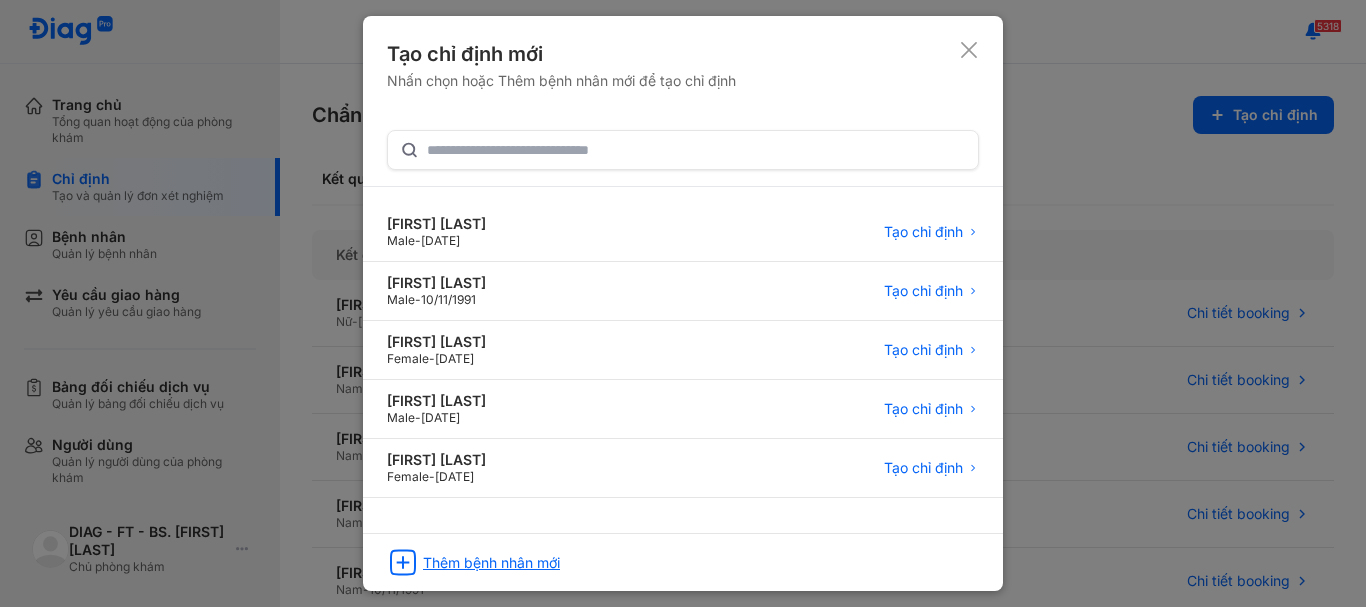 click on "Thêm bệnh nhân mới" at bounding box center (491, 563) 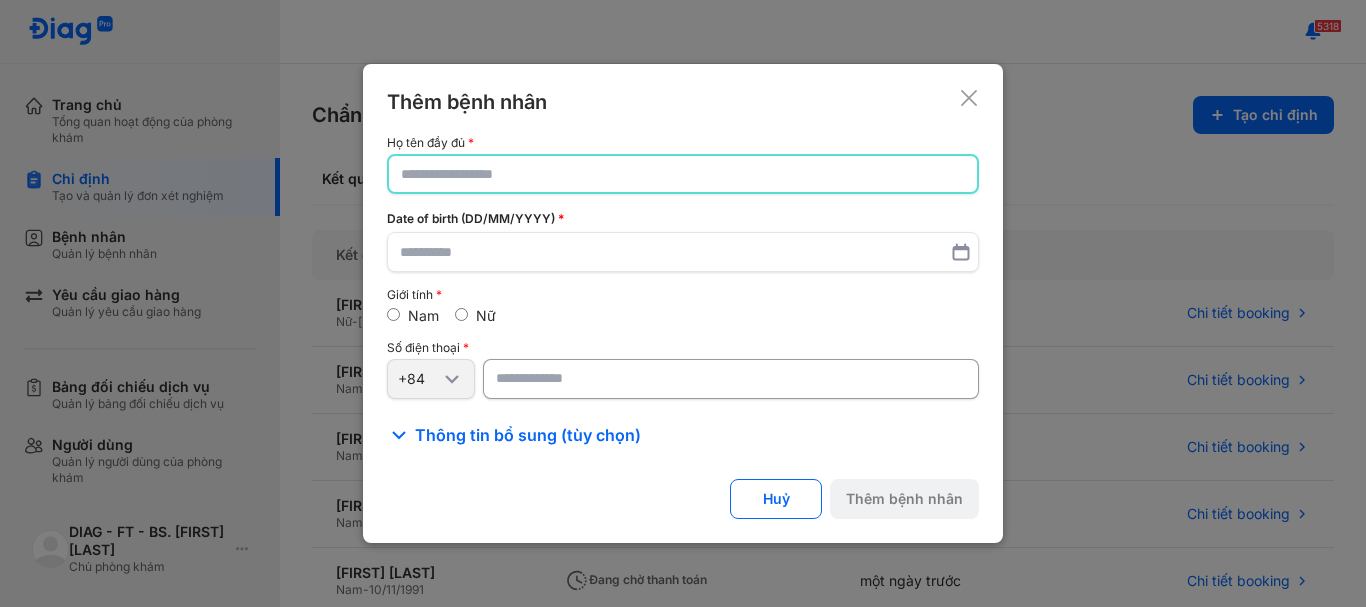 click 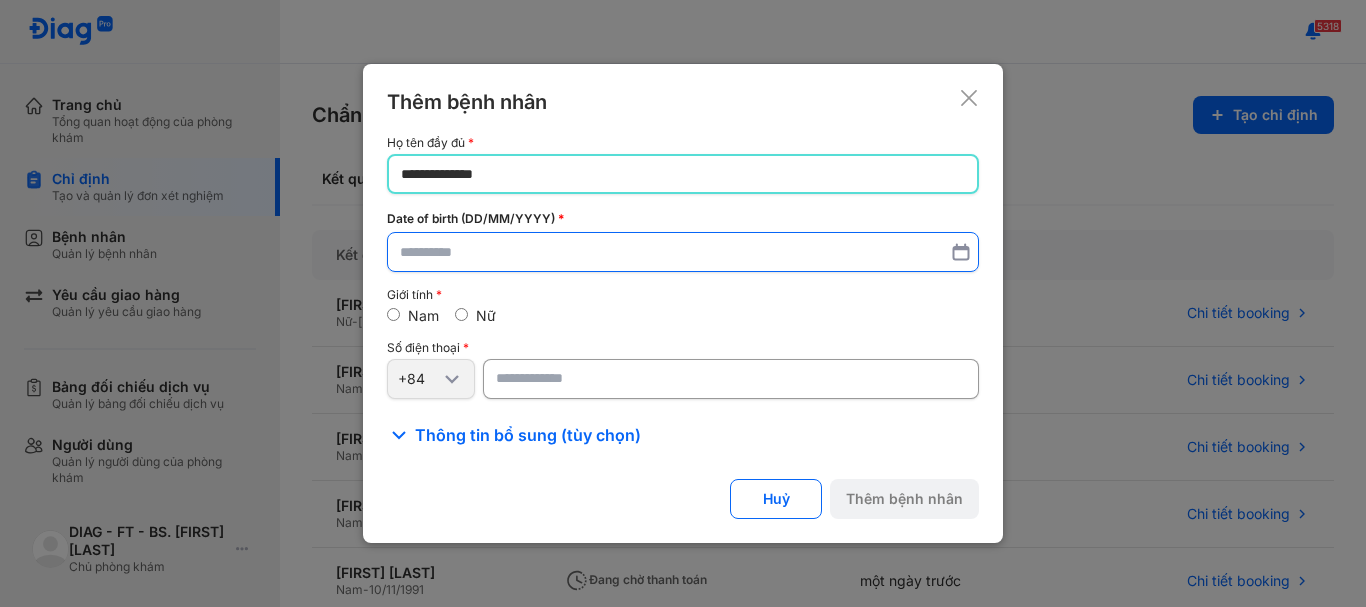 type on "**********" 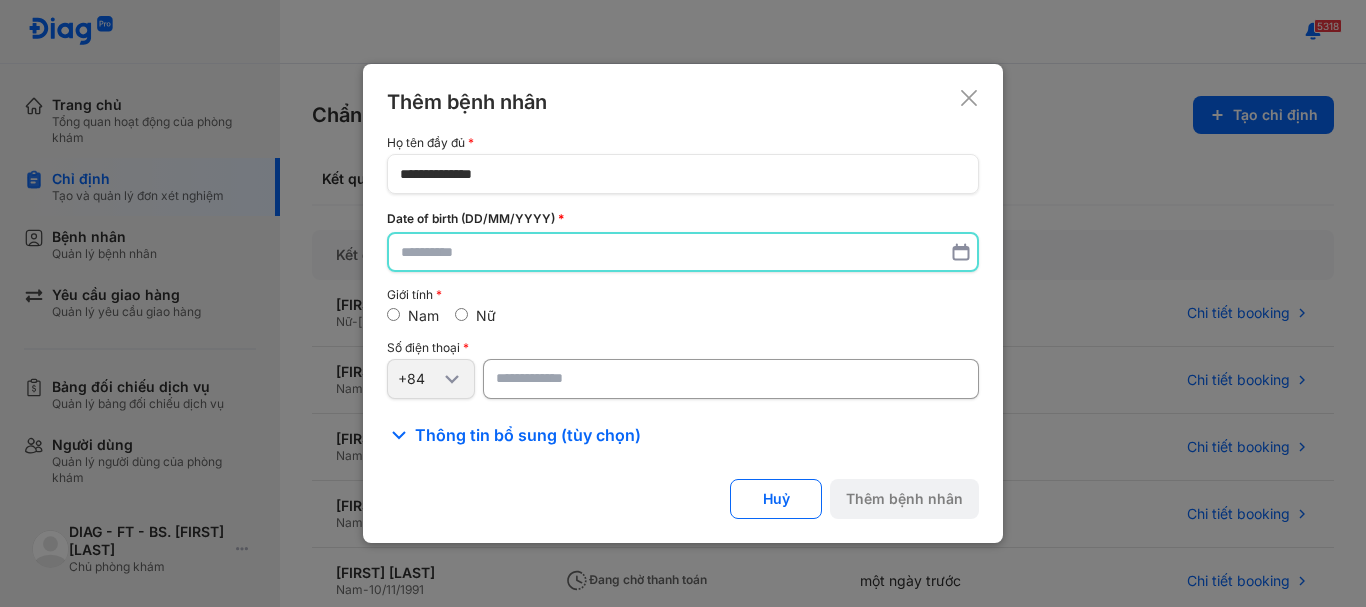 click at bounding box center (683, 252) 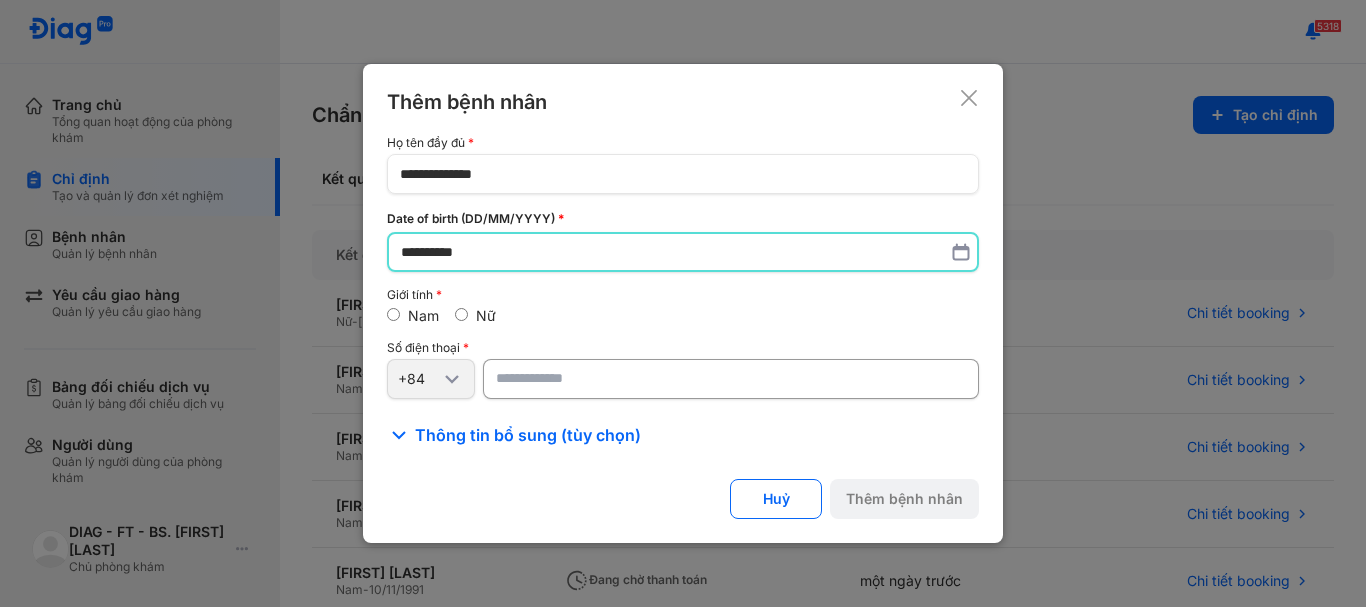 type on "**********" 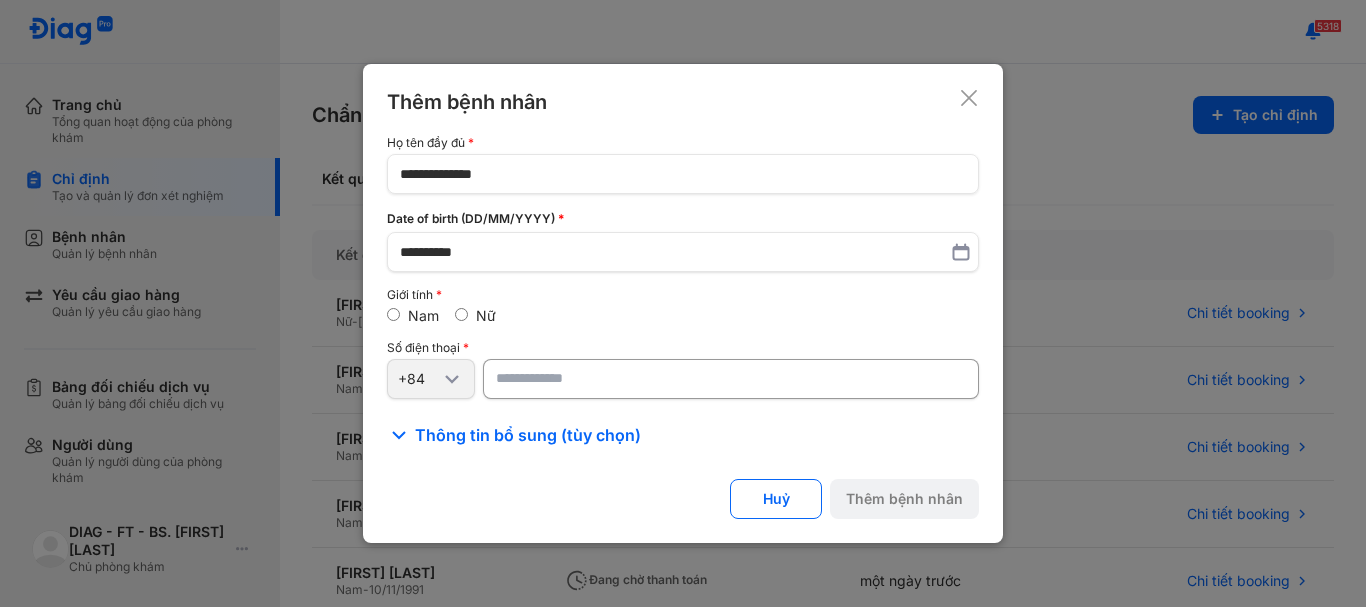 click at bounding box center [731, 379] 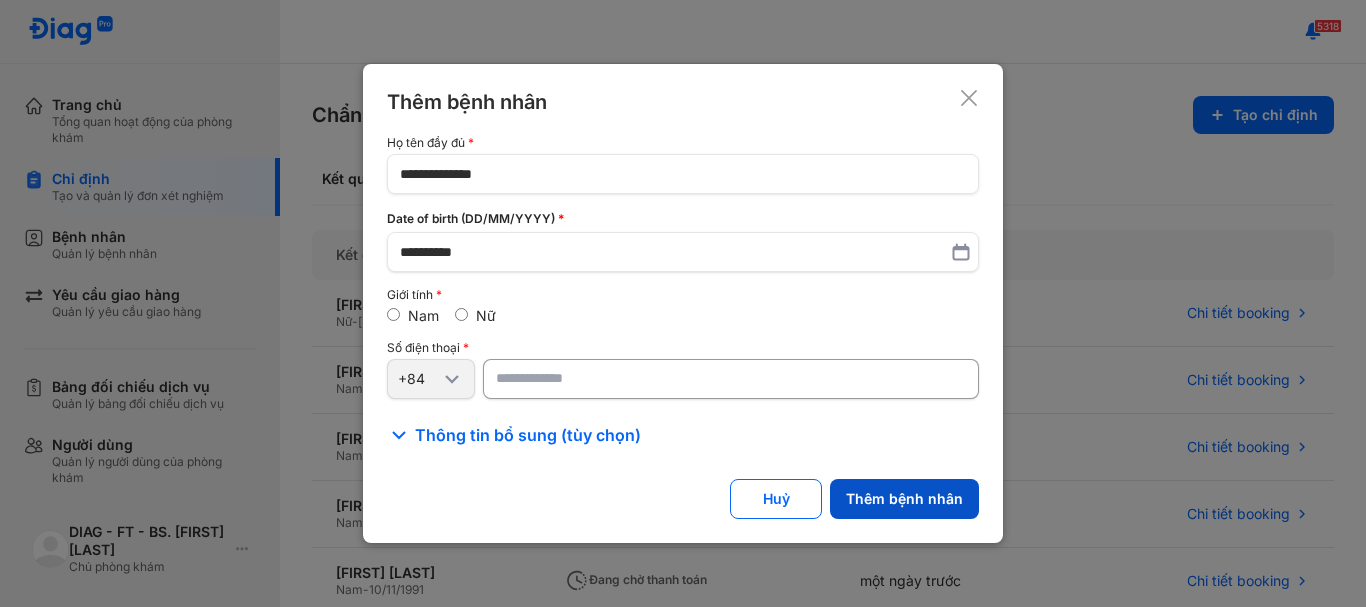 type on "**********" 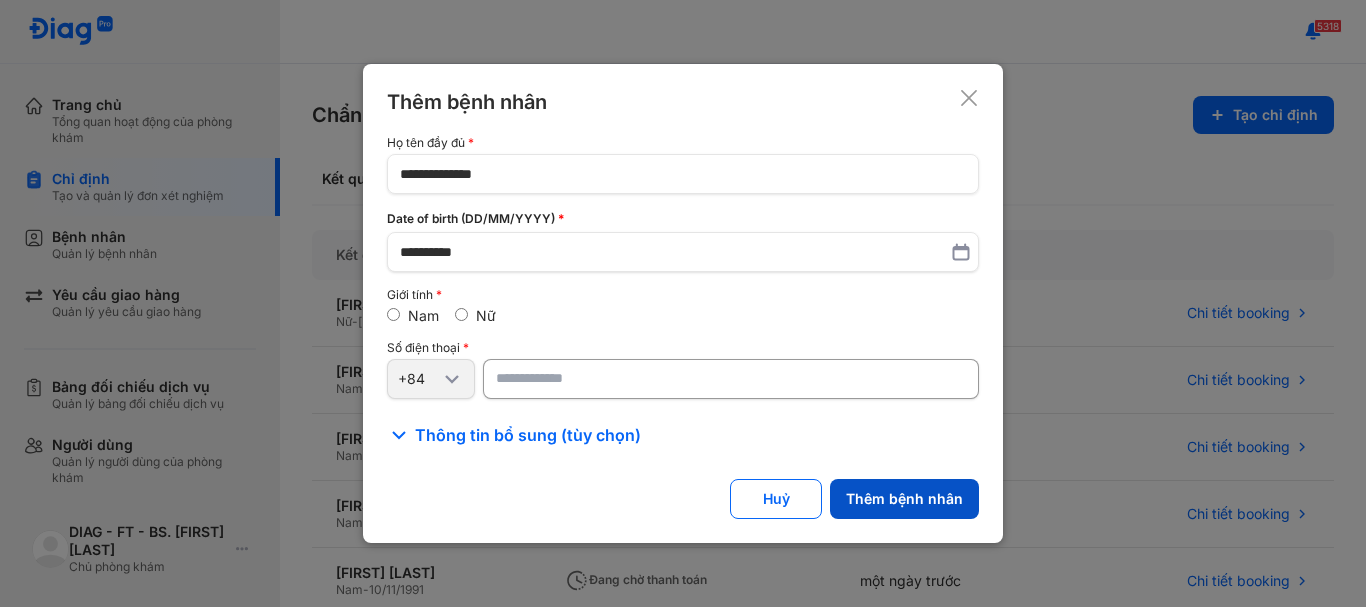 click on "Thêm bệnh nhân" at bounding box center [904, 499] 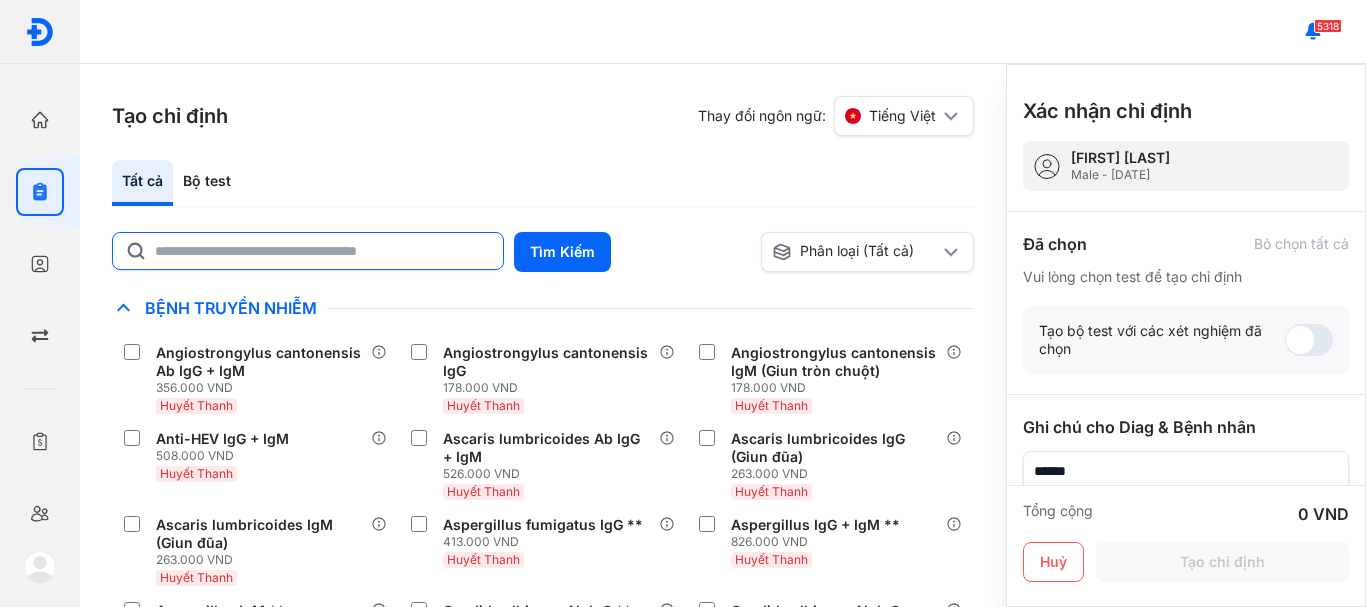 click 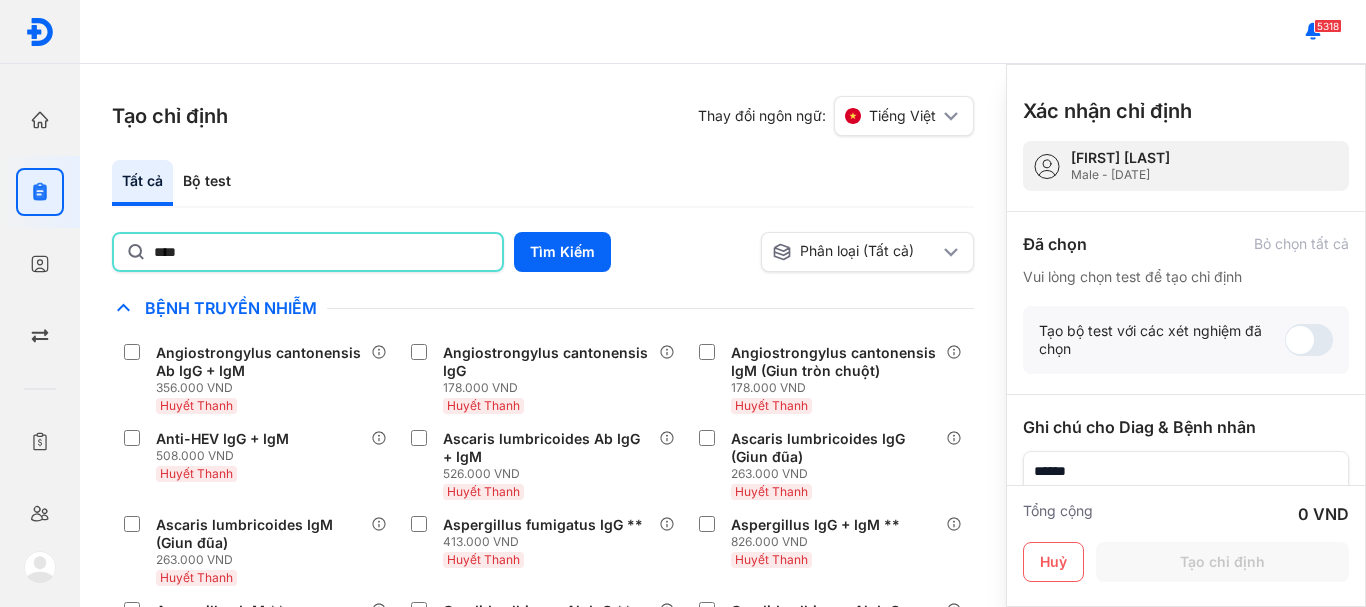 type on "*******" 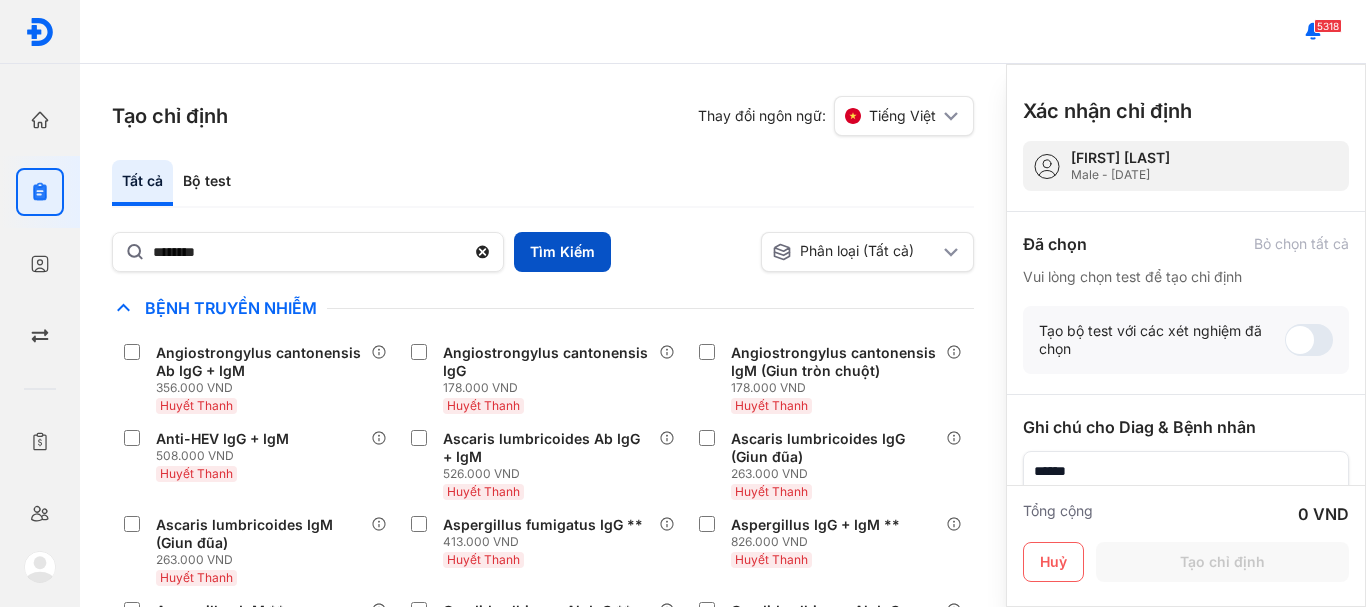 click on "Tìm Kiếm" at bounding box center (562, 252) 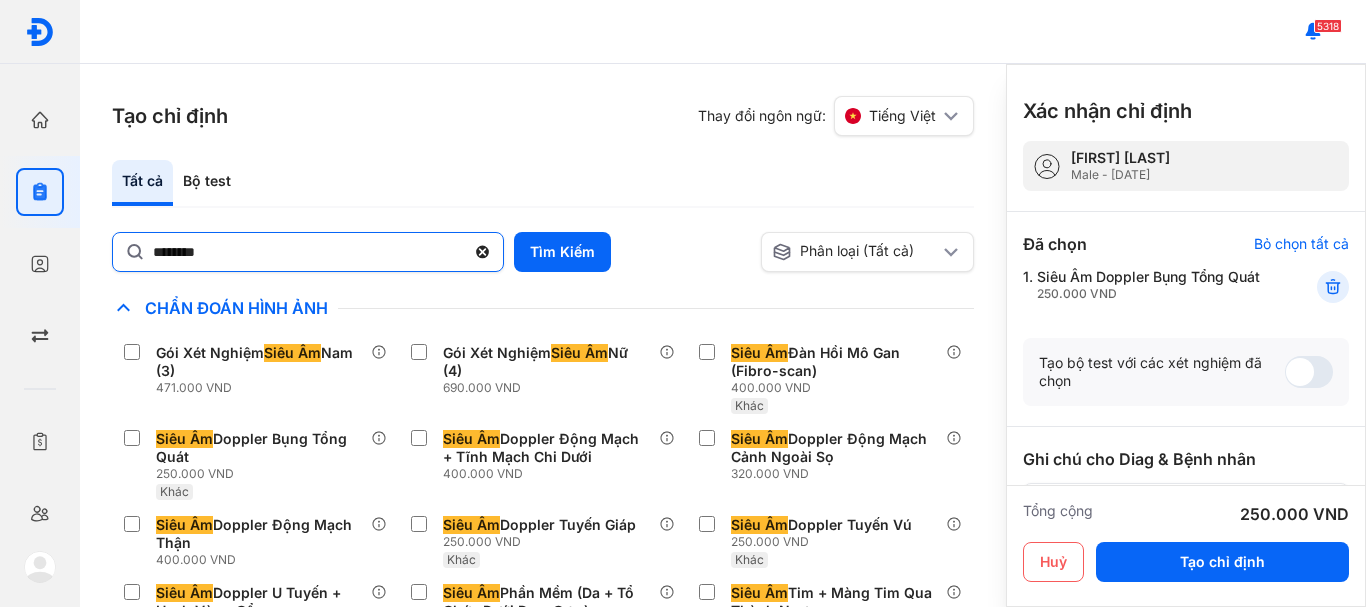 click 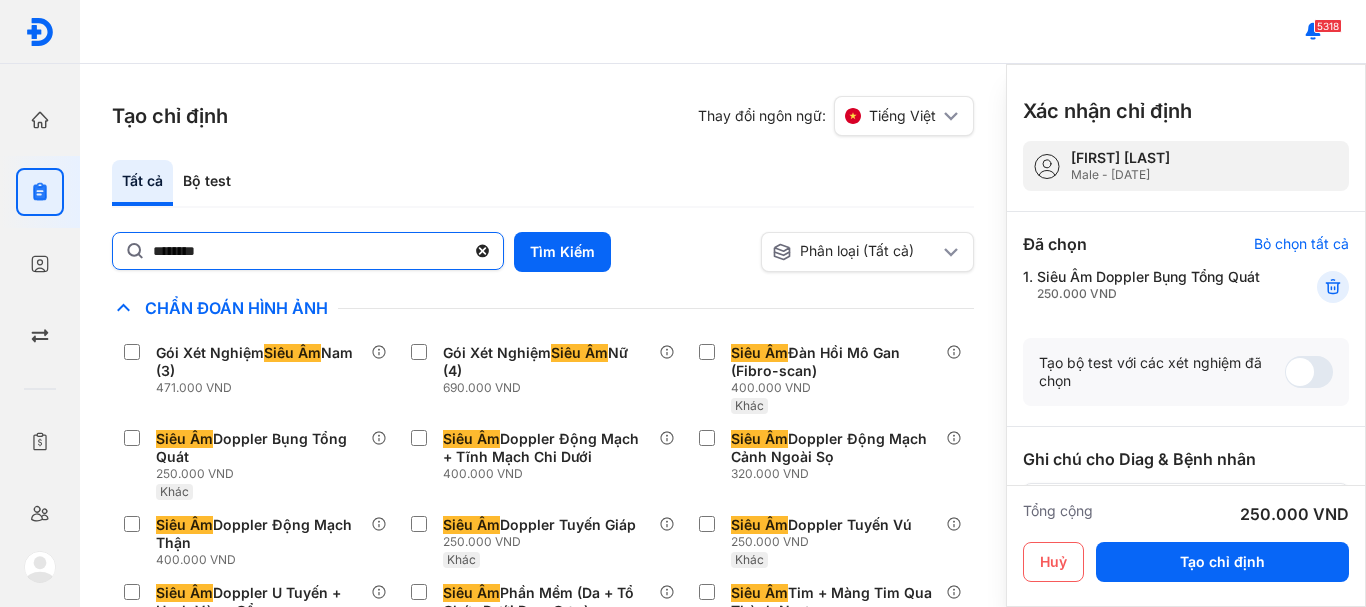 click on "*******" 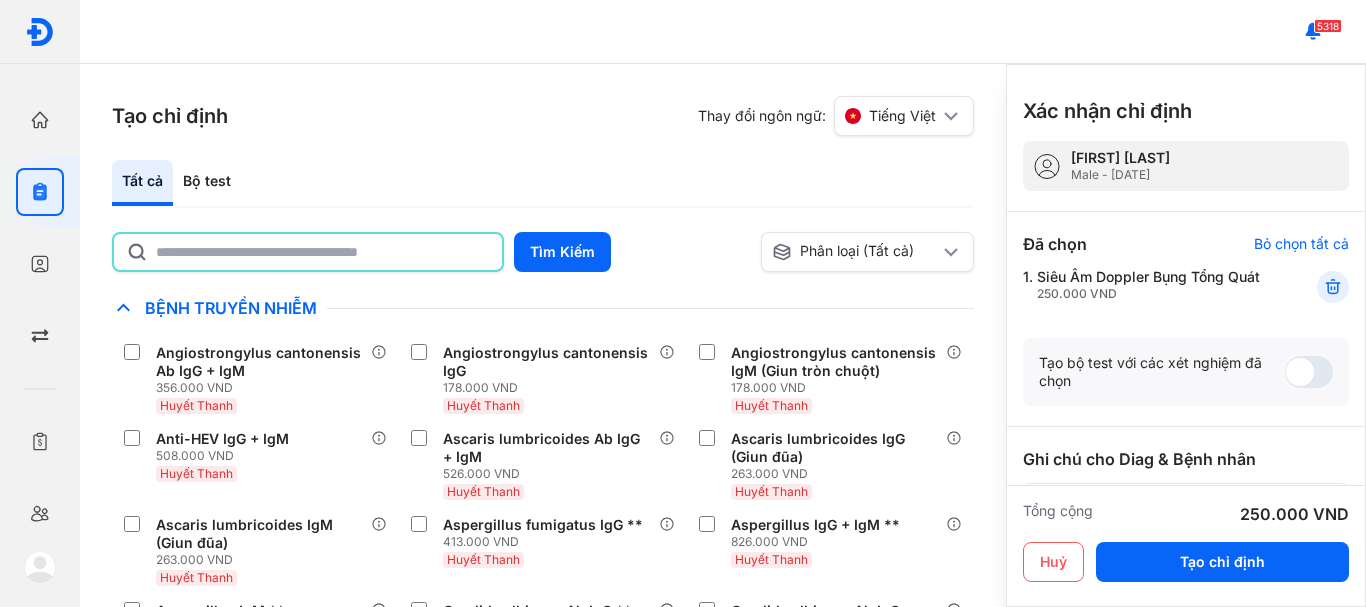 click 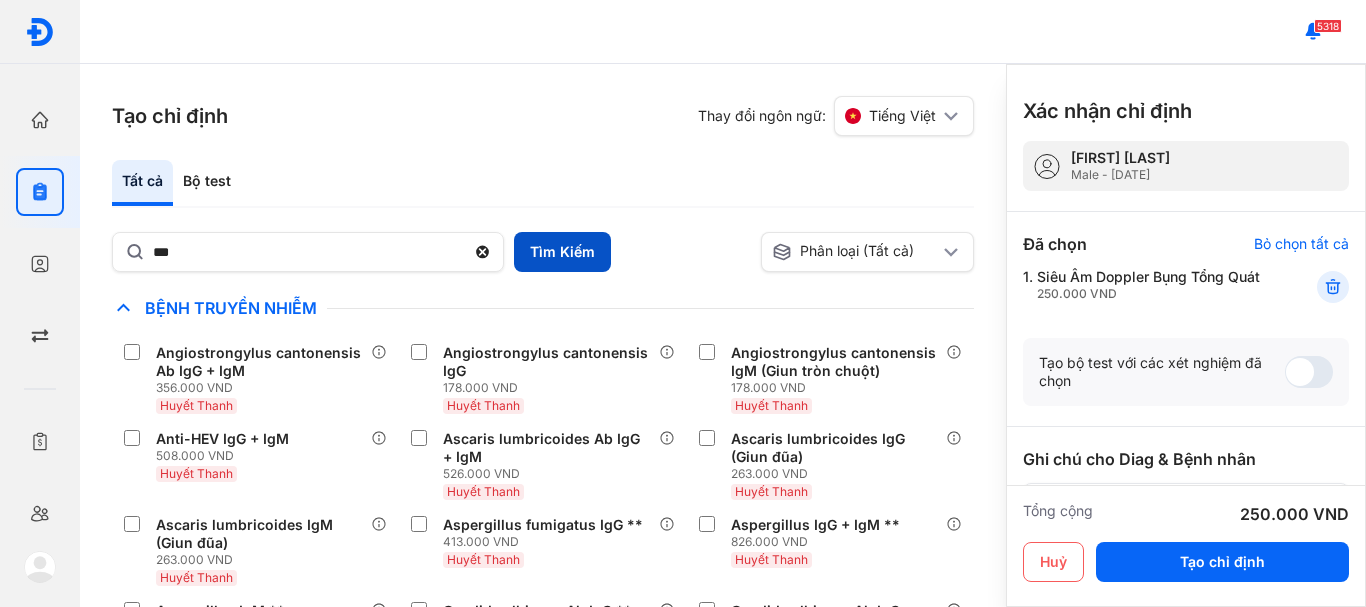click on "Tìm Kiếm" at bounding box center (562, 252) 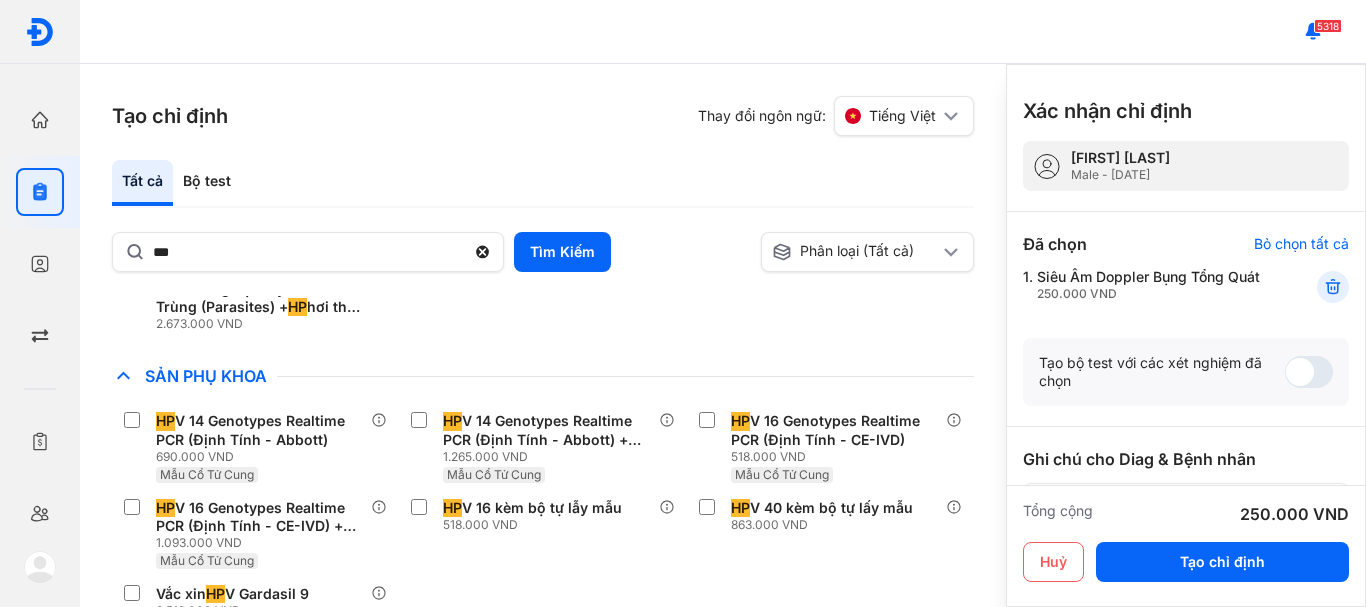 scroll, scrollTop: 0, scrollLeft: 0, axis: both 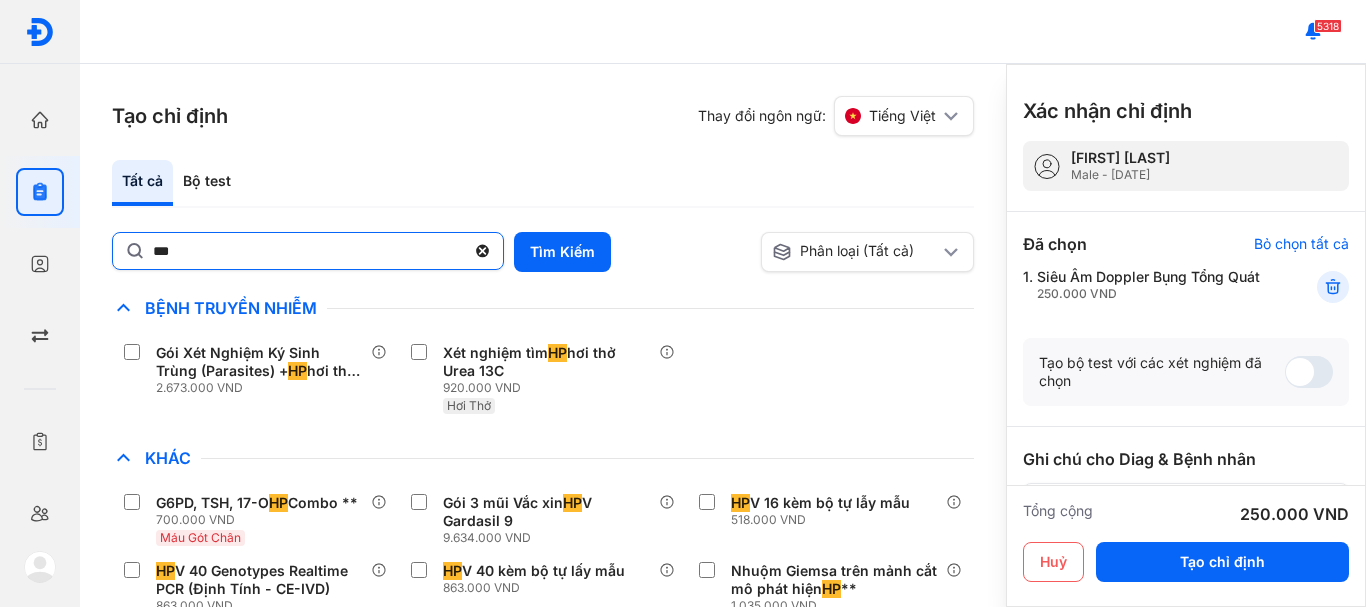 click on "**" 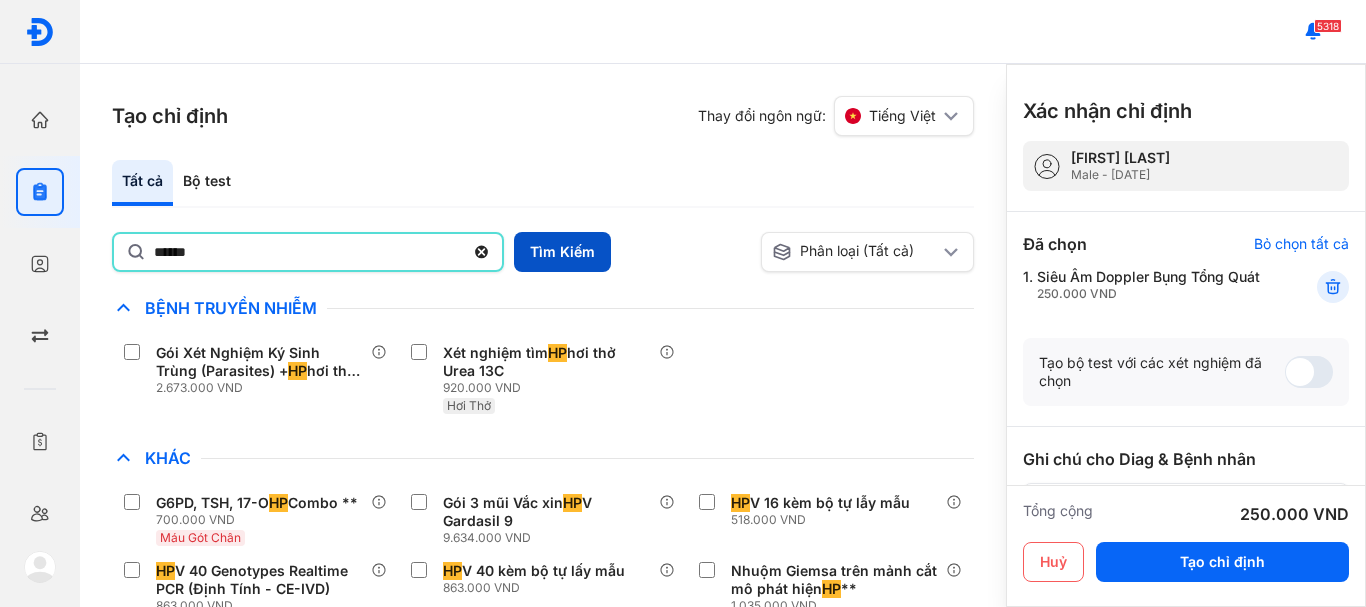 type on "******" 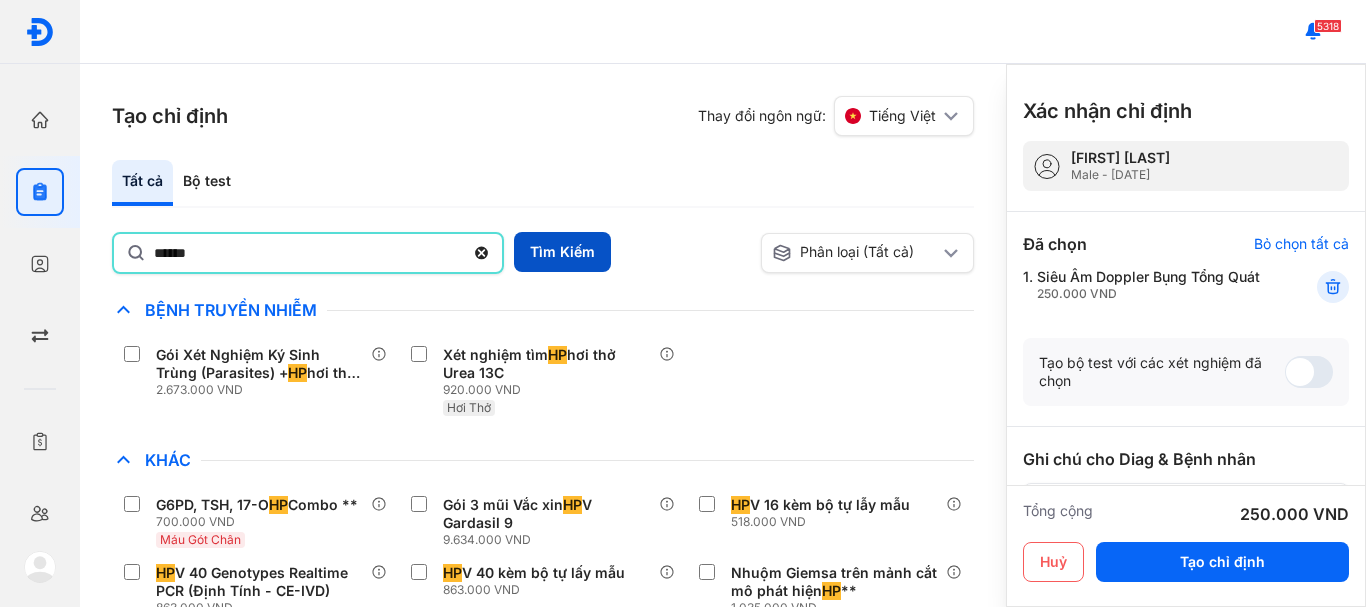 click on "Tìm Kiếm" at bounding box center (562, 252) 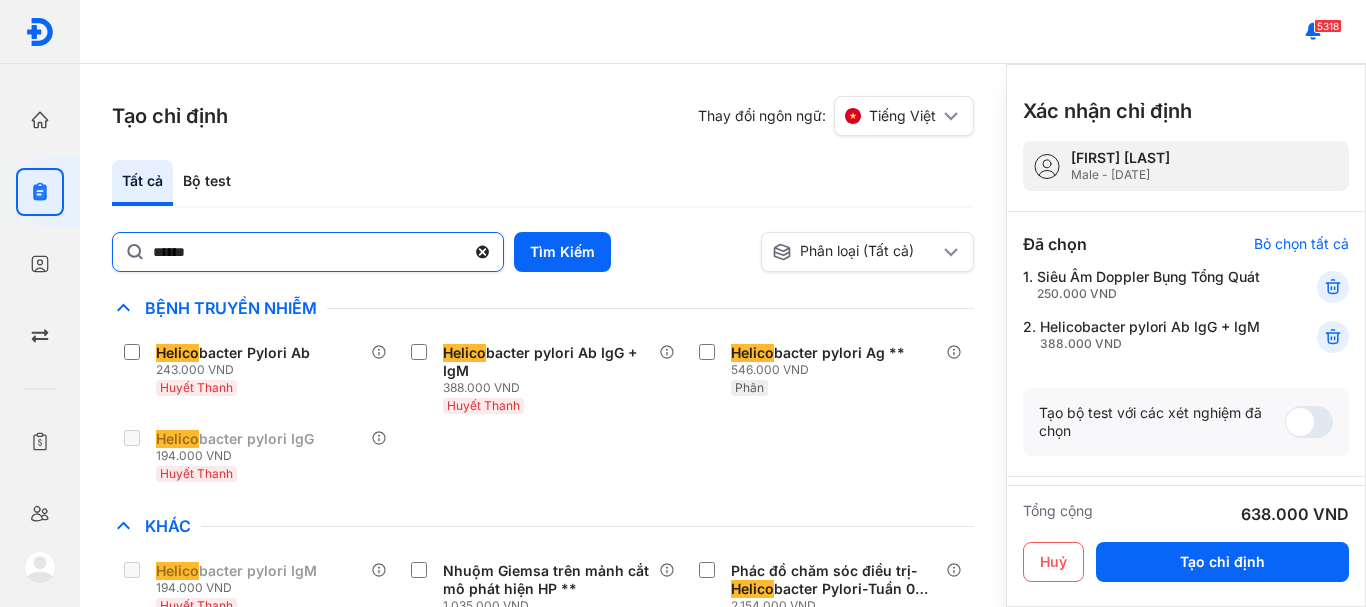 click 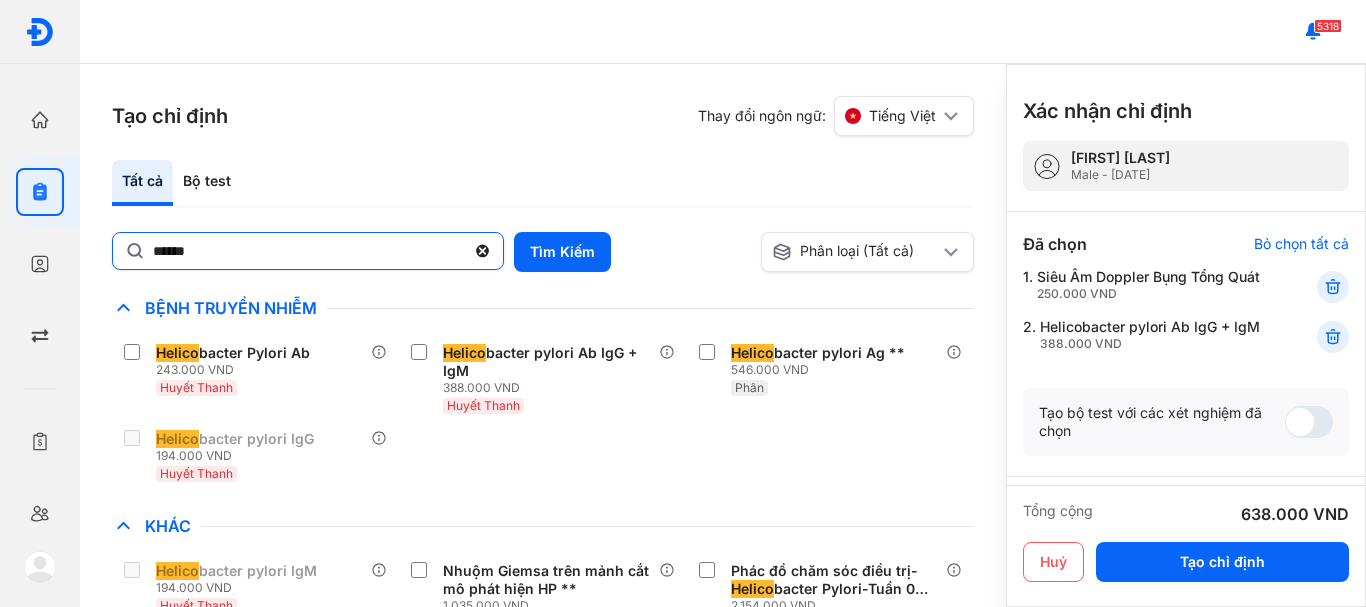 click on "******" 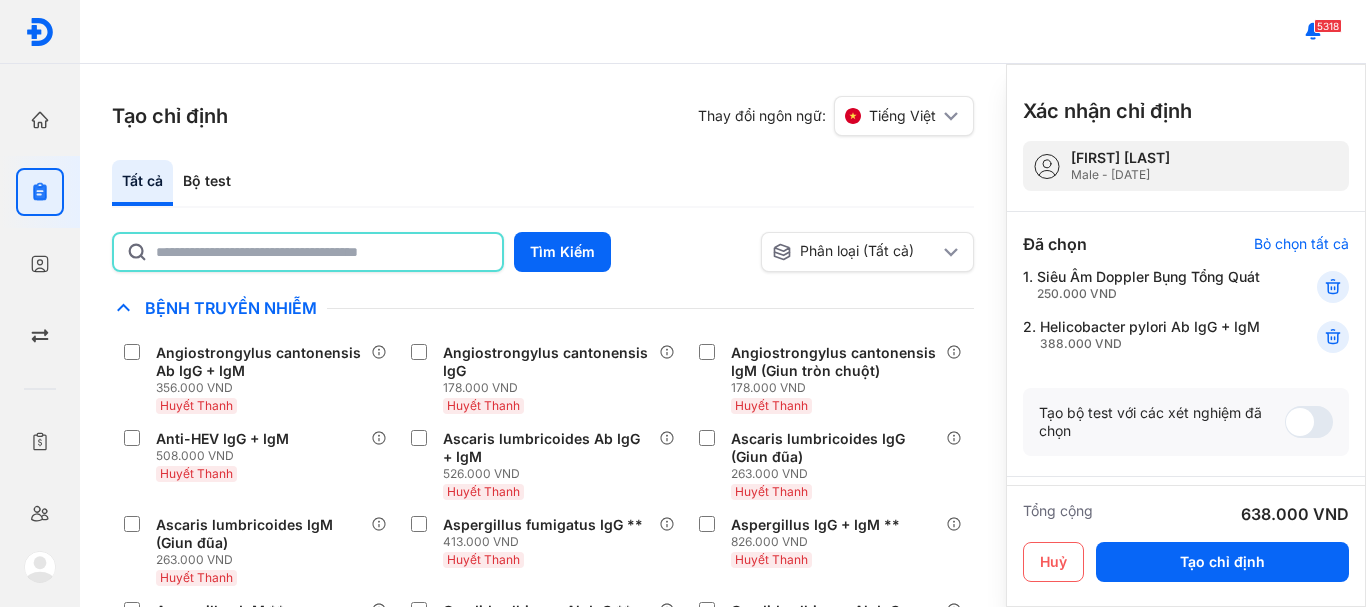 click 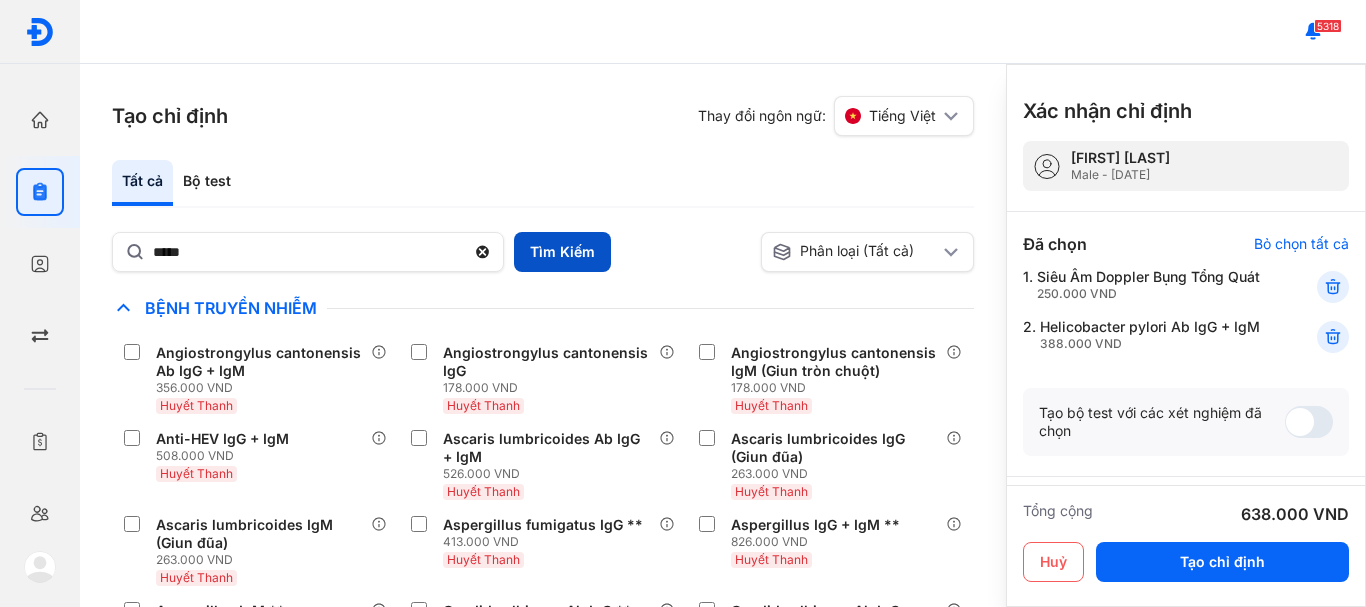 click on "Tìm Kiếm" at bounding box center [562, 252] 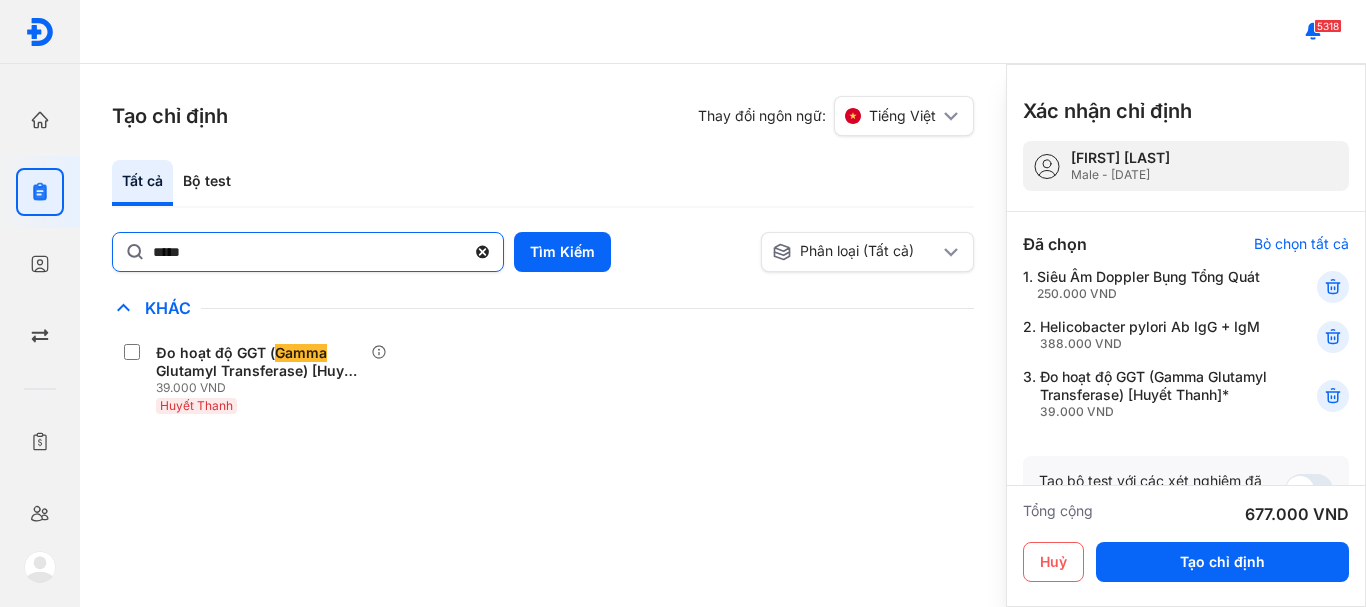click 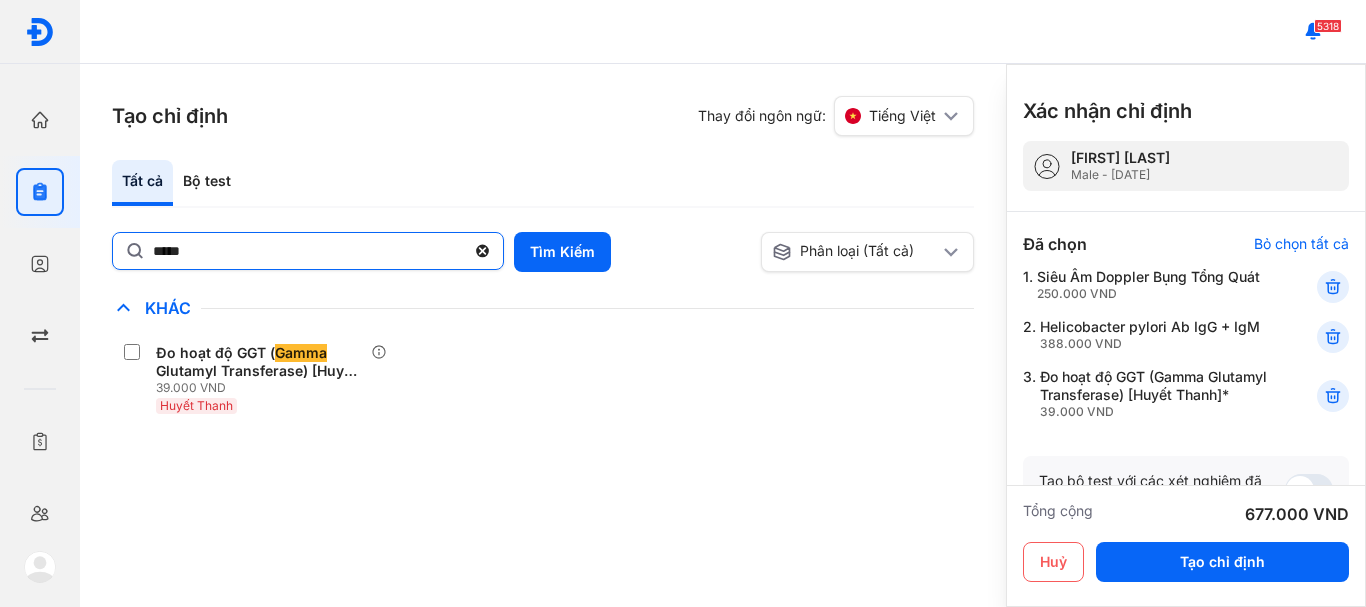 click on "*****" 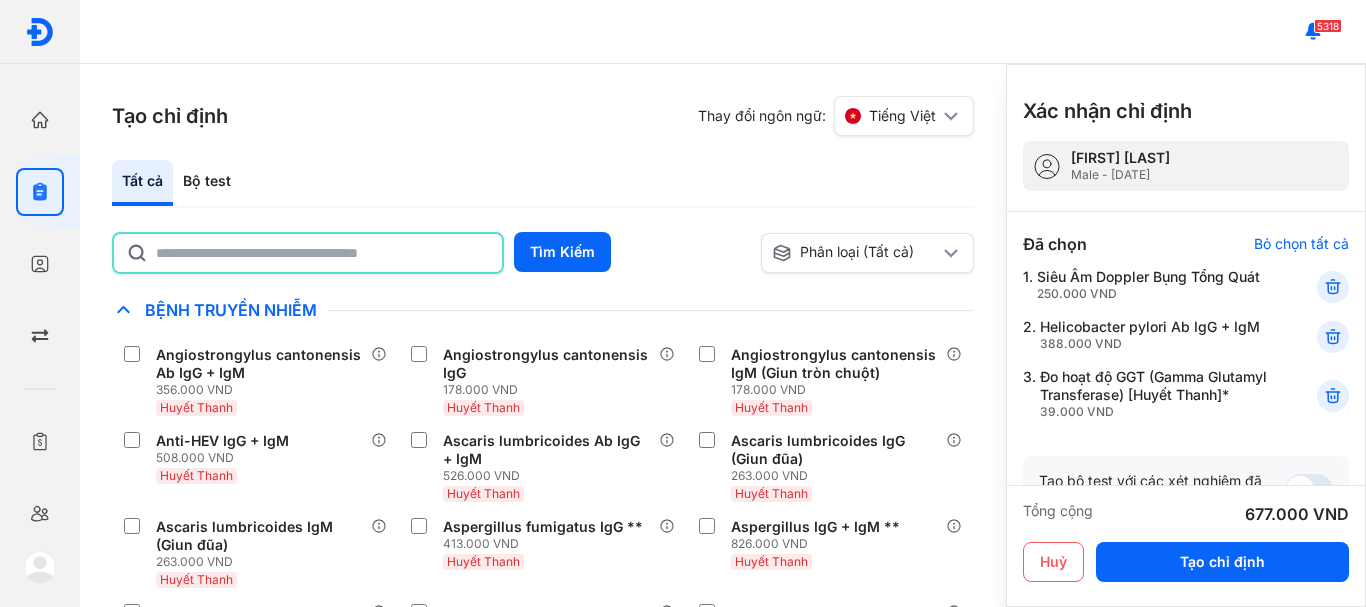 click at bounding box center [308, 253] 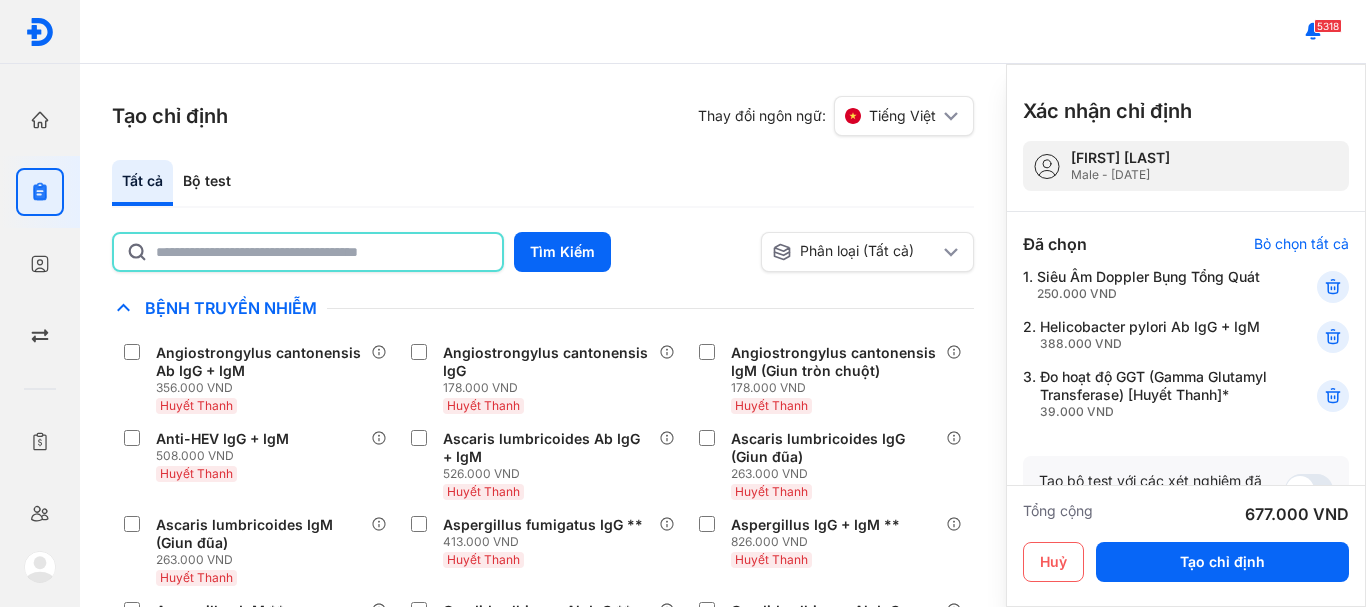 click 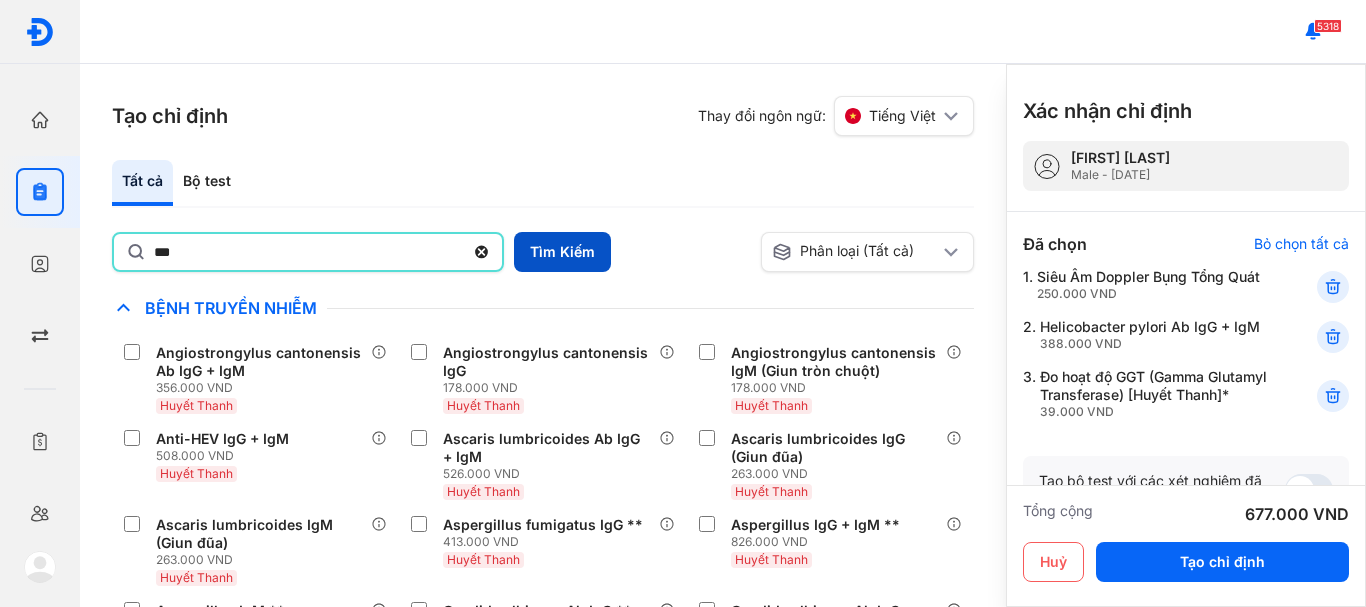 type on "***" 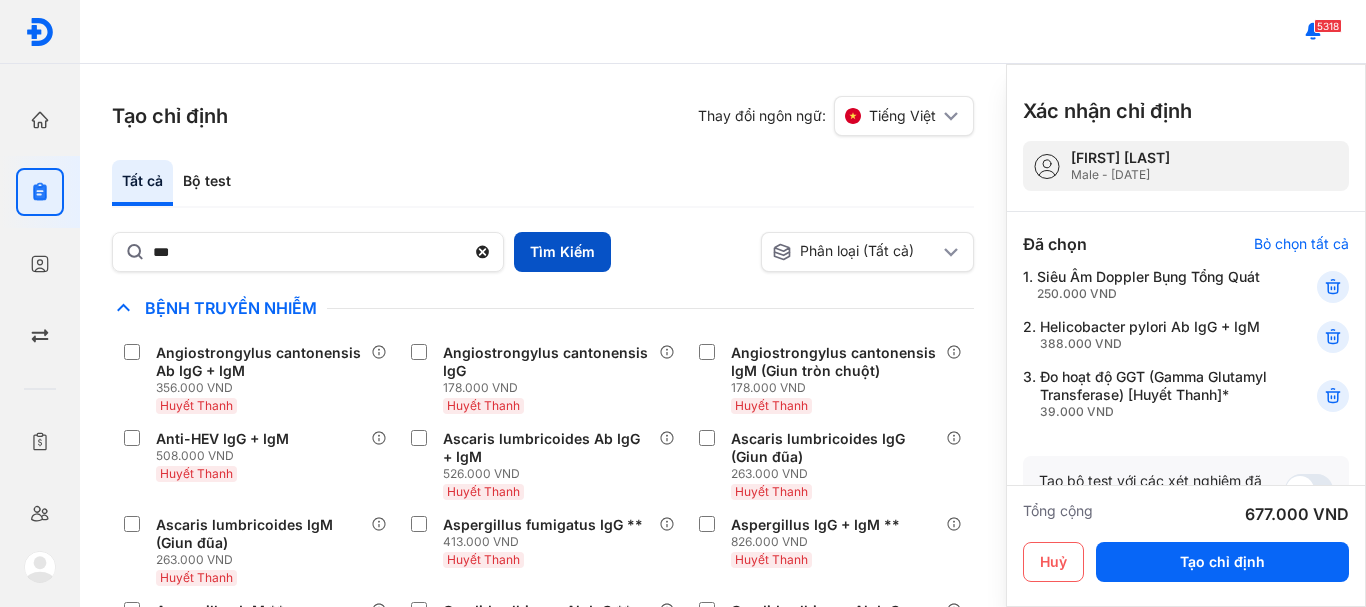 click on "Tìm Kiếm" at bounding box center [562, 252] 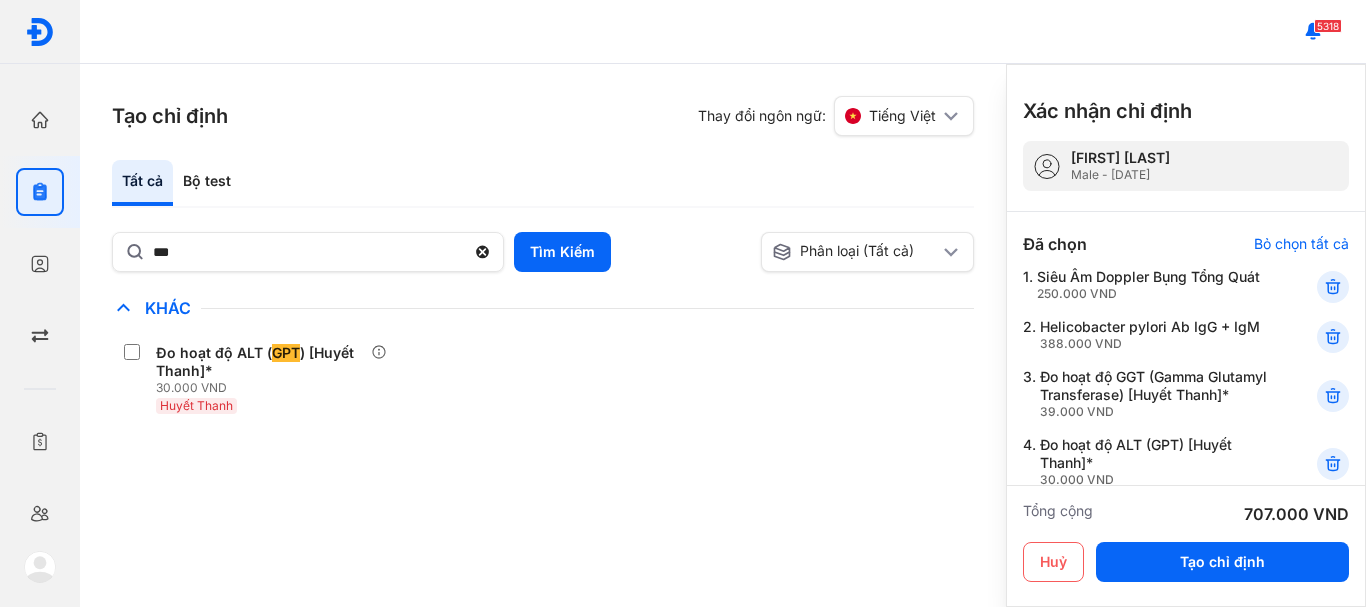 scroll, scrollTop: 100, scrollLeft: 0, axis: vertical 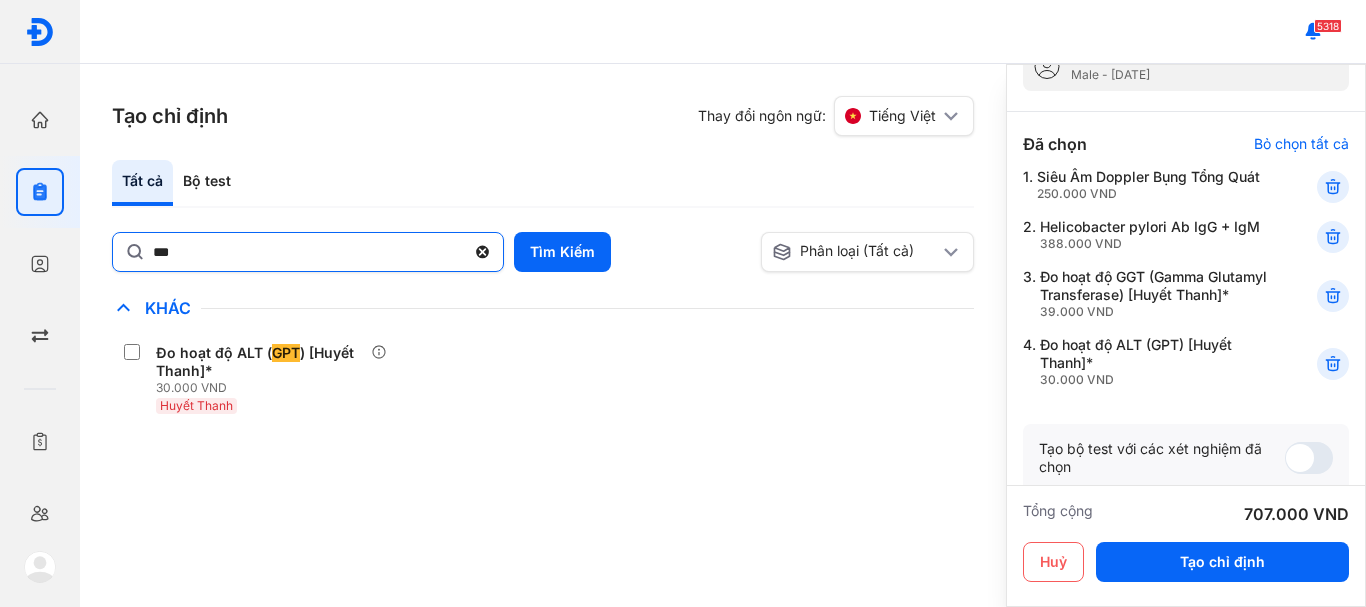 click 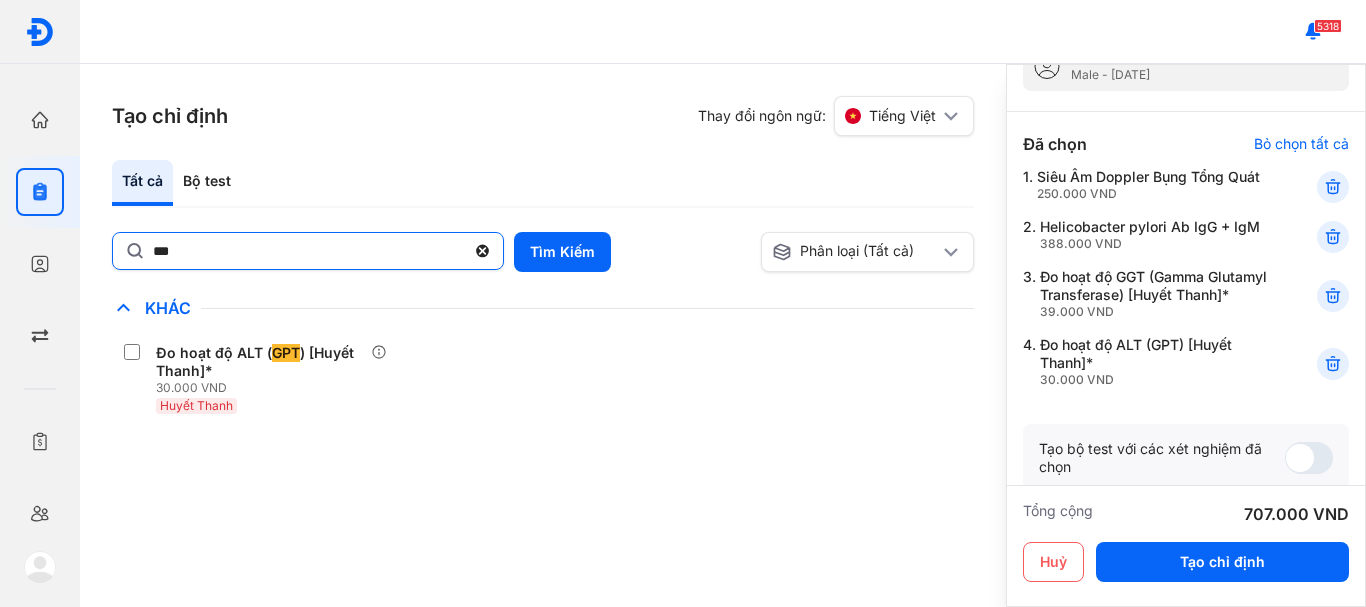 click on "***" 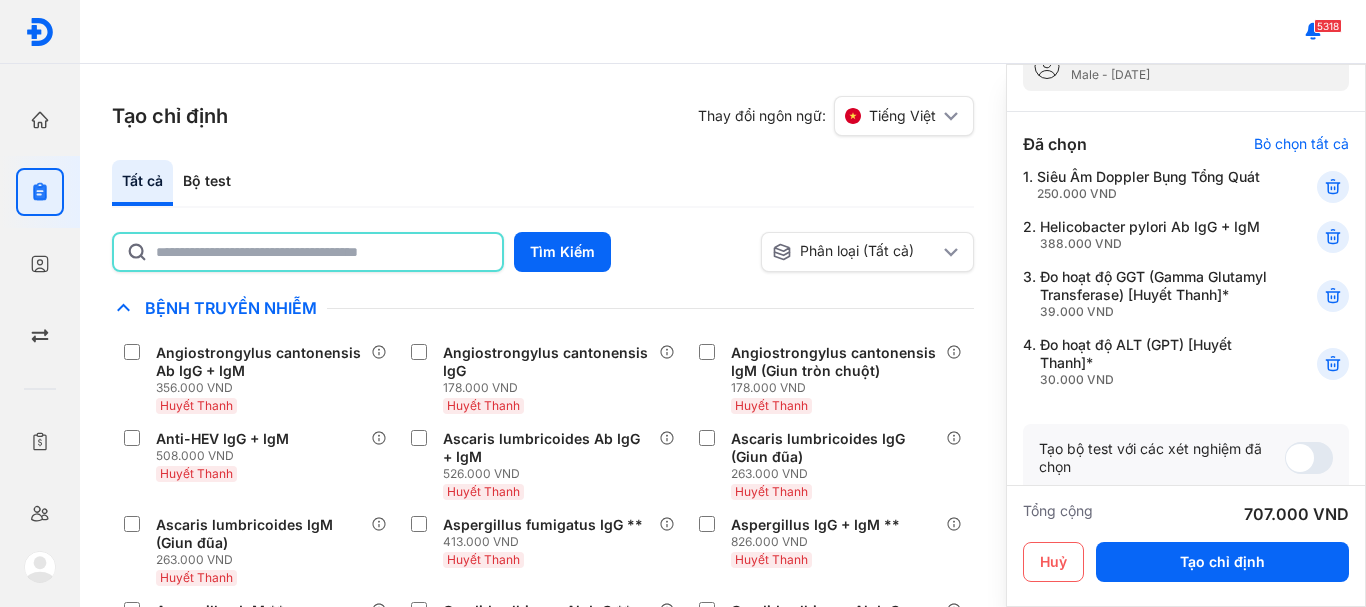 click 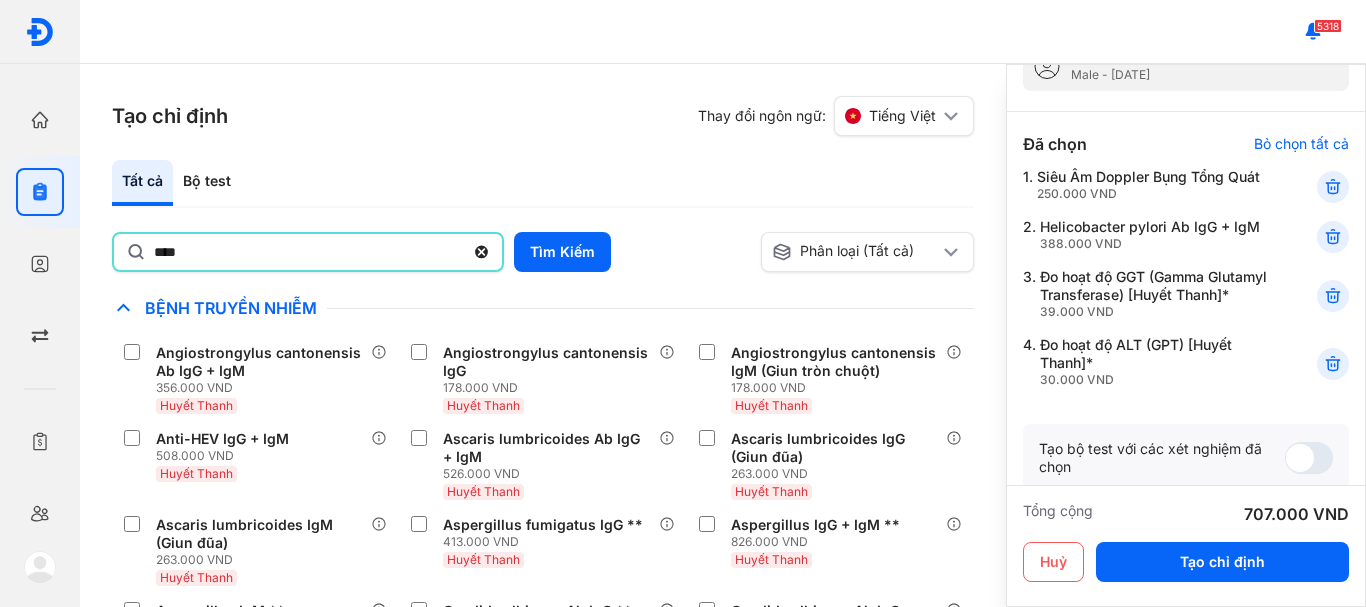 type on "**********" 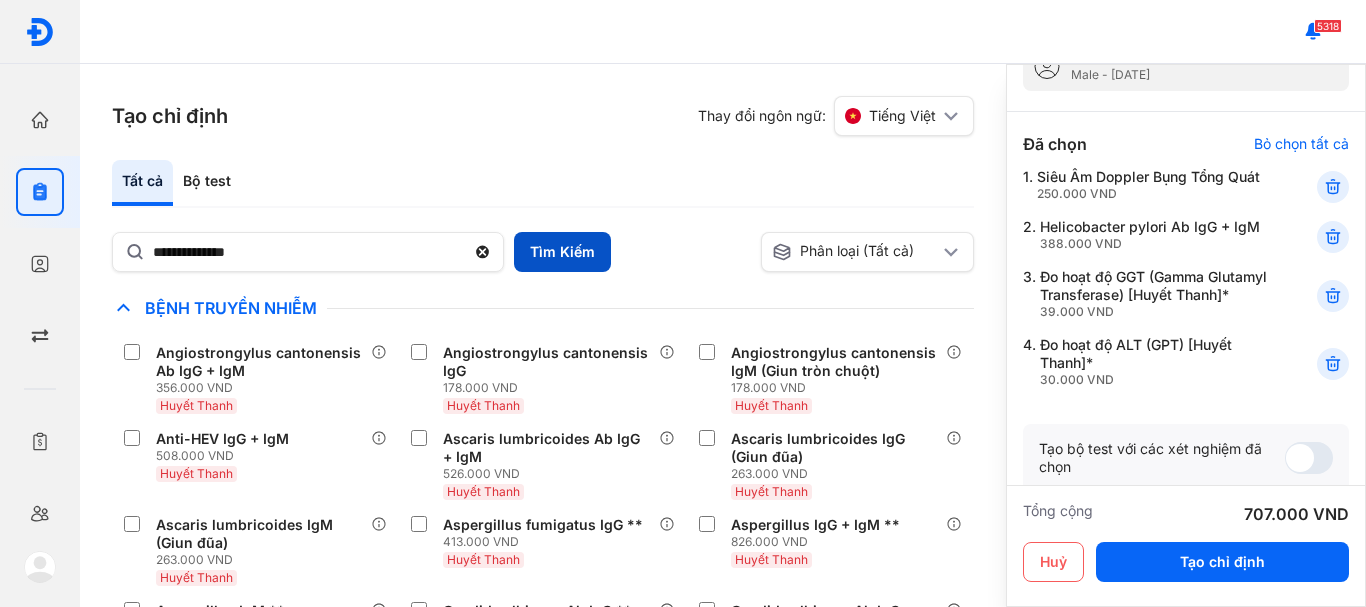 click on "Tìm Kiếm" at bounding box center (562, 252) 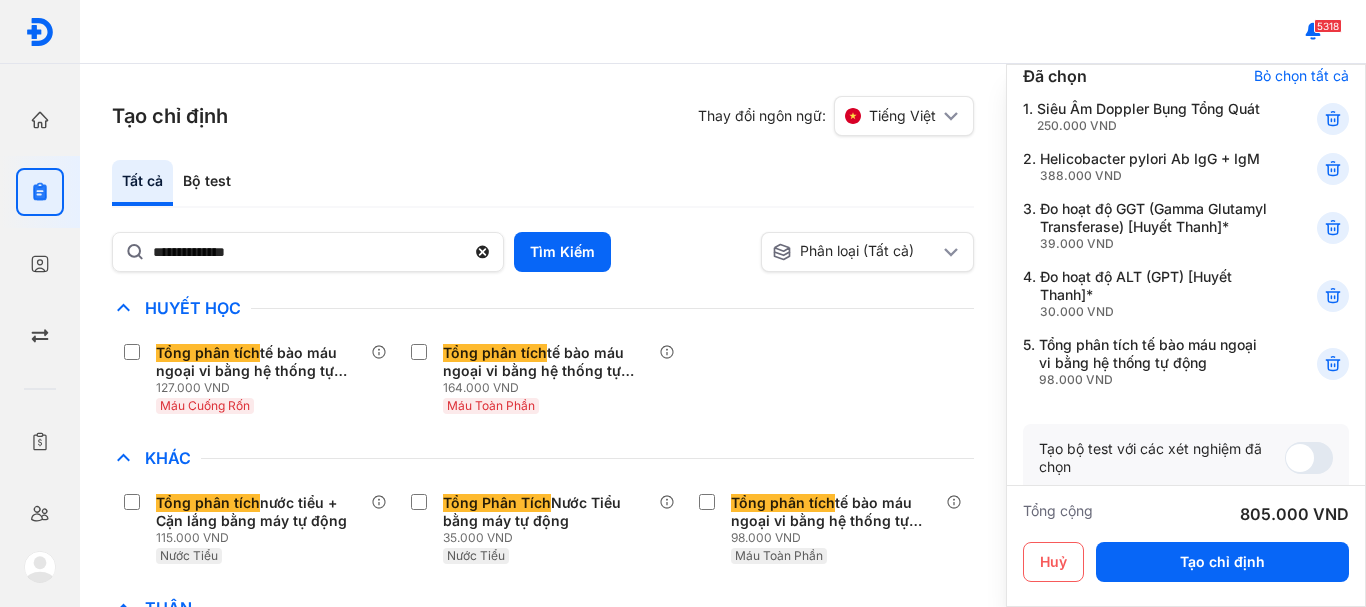 scroll, scrollTop: 100, scrollLeft: 0, axis: vertical 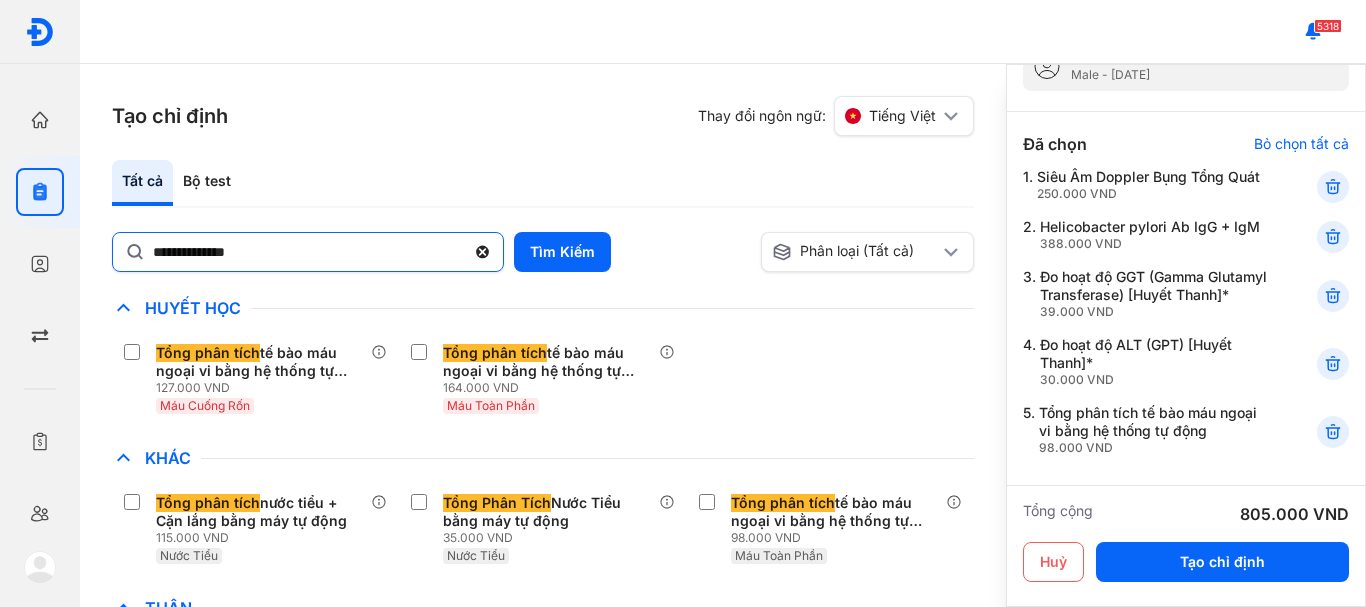 click 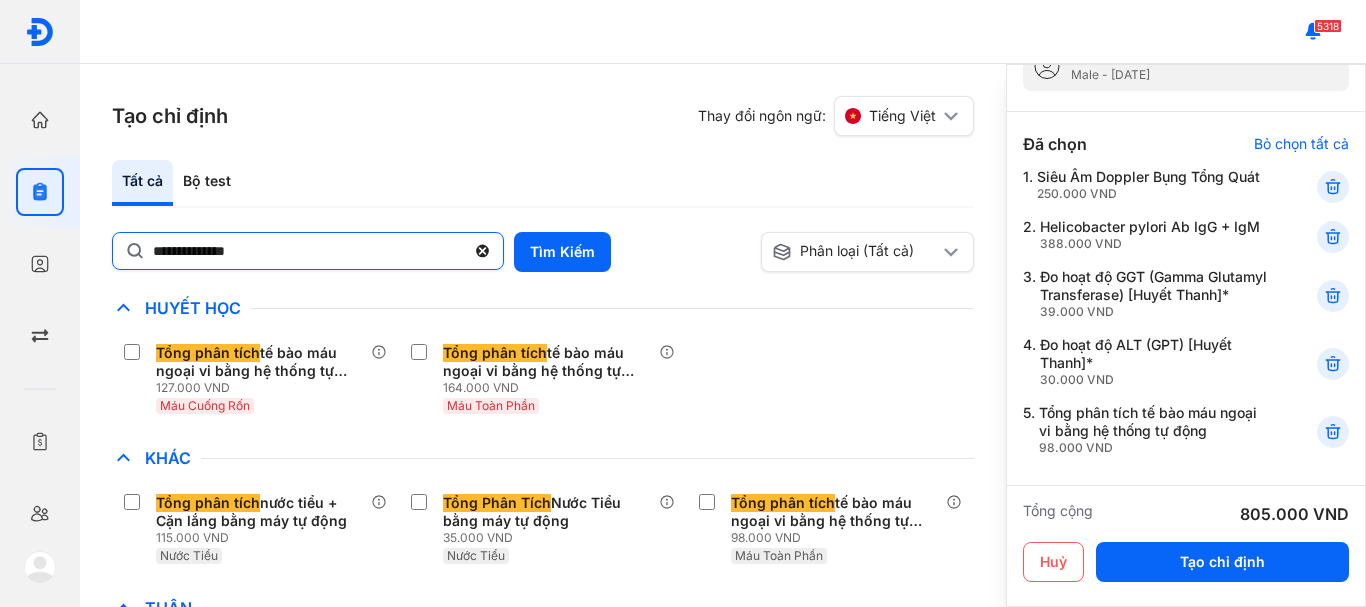 click on "**********" 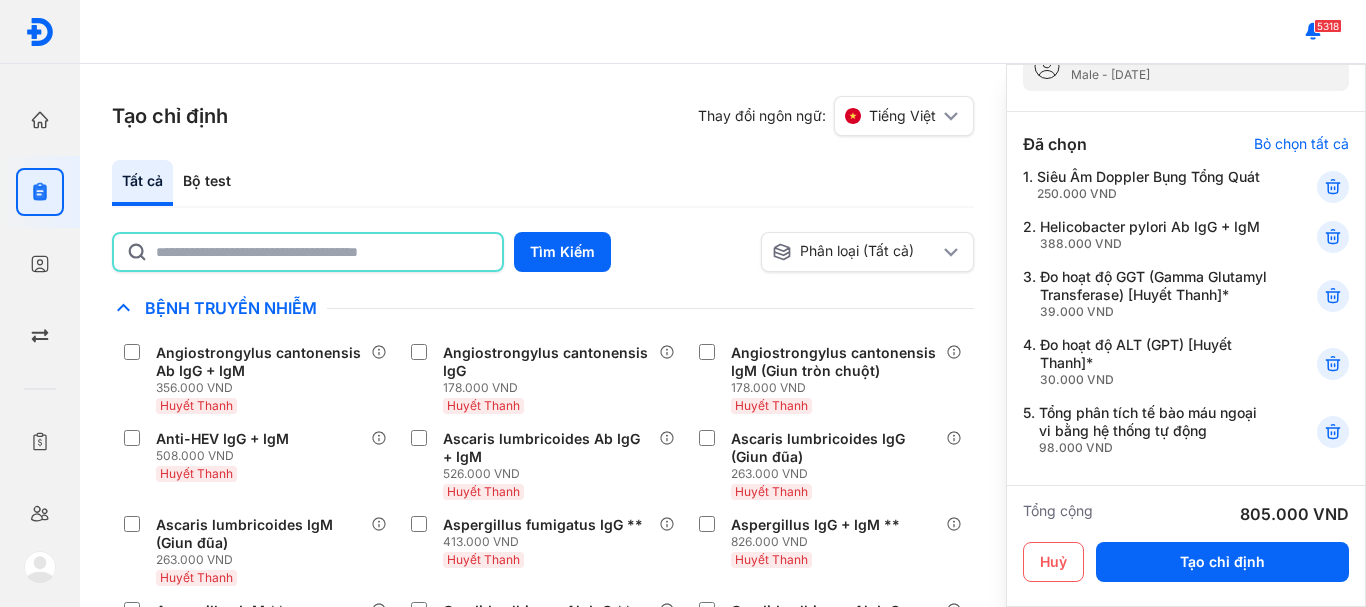 click 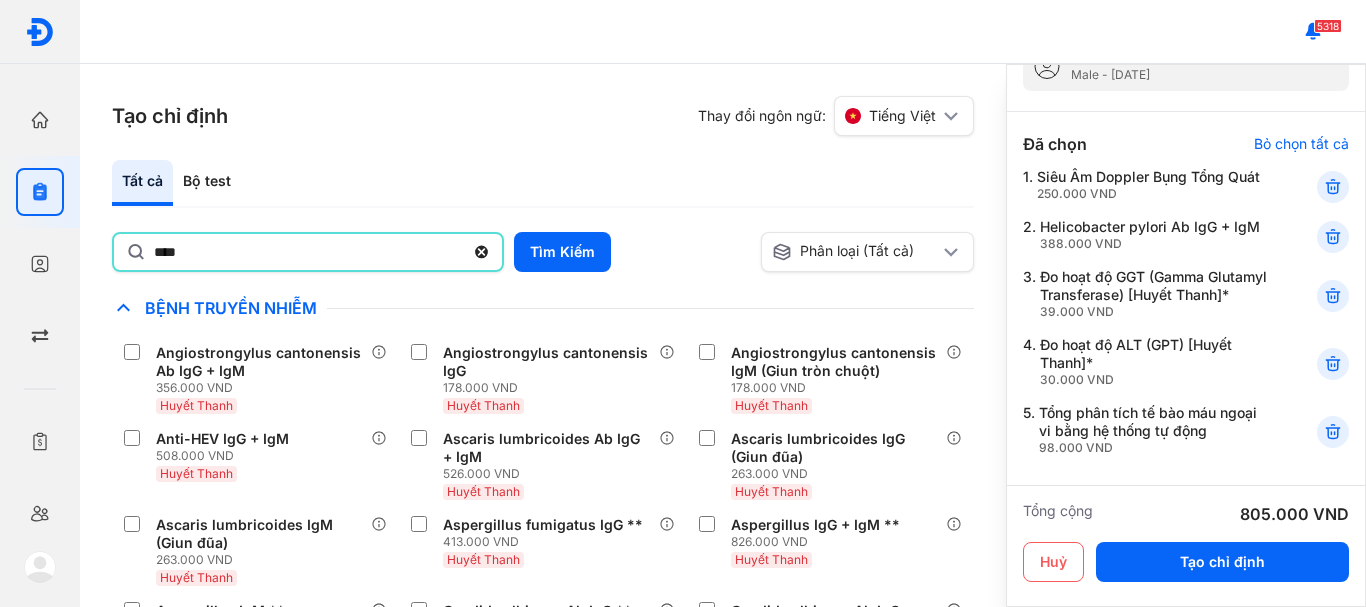 type on "**********" 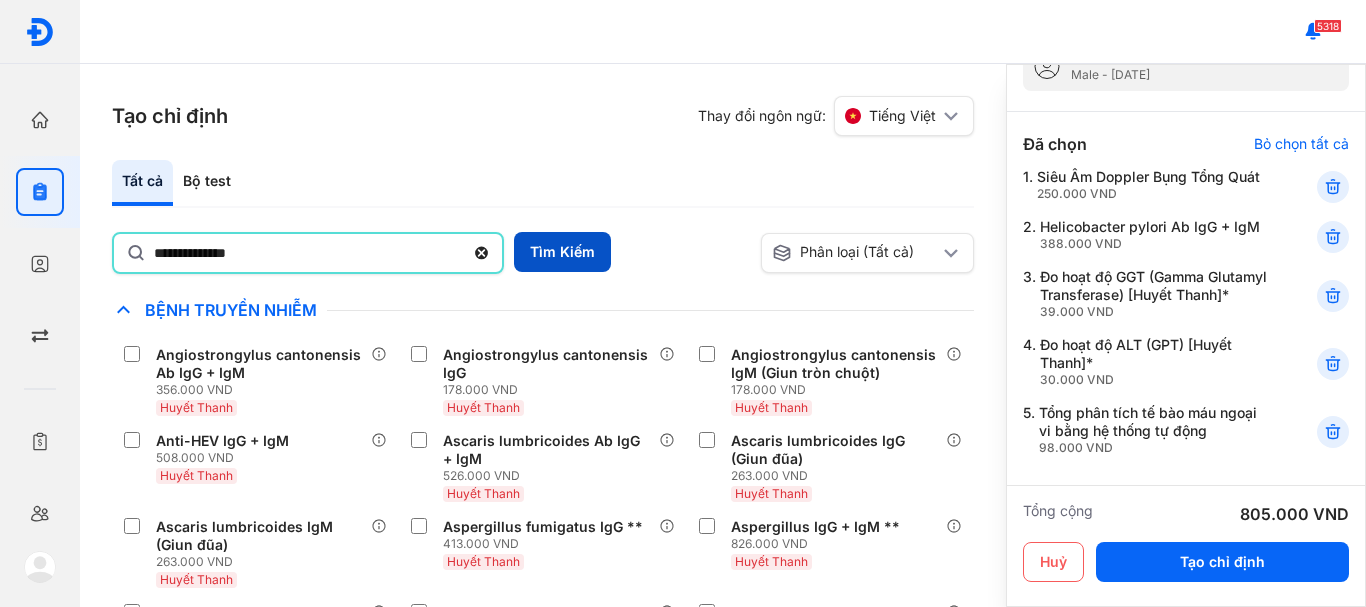 click on "Tìm Kiếm" at bounding box center [562, 252] 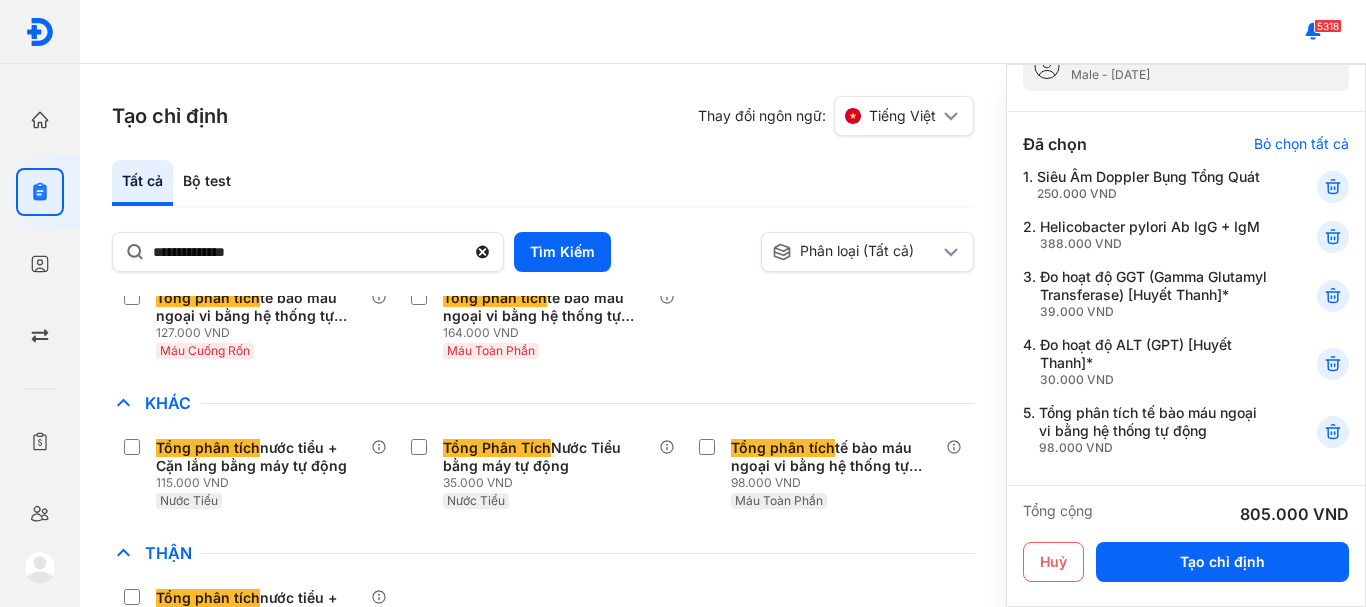 scroll, scrollTop: 100, scrollLeft: 0, axis: vertical 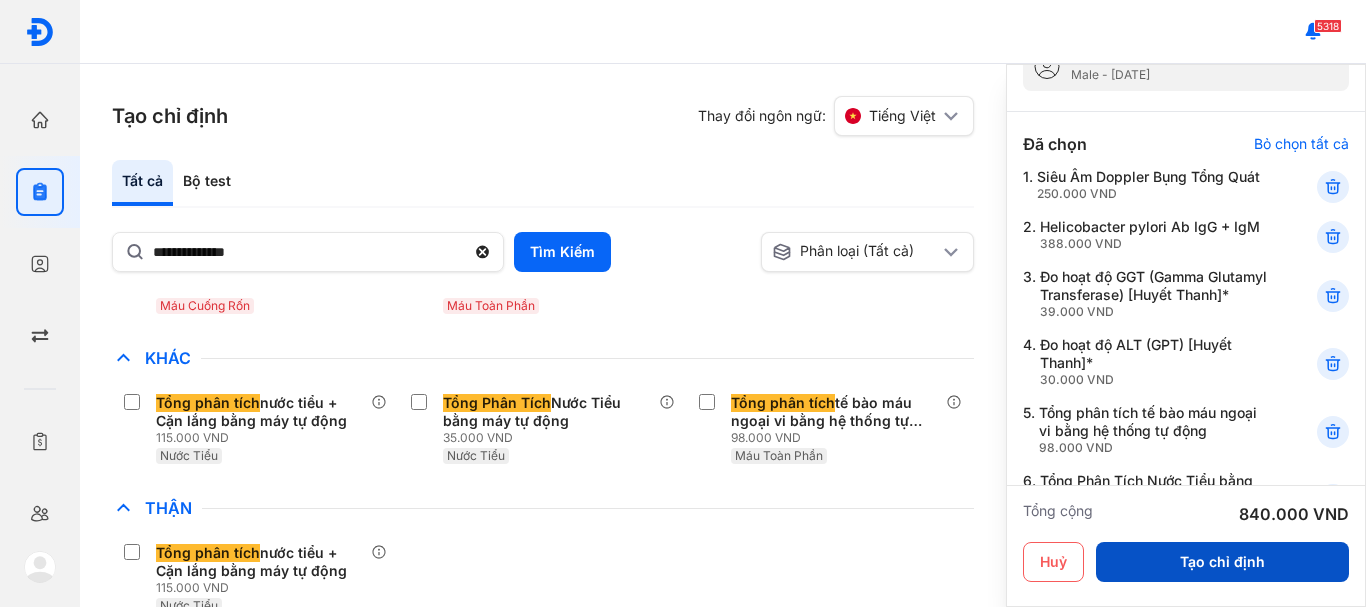 click on "Tạo chỉ định" at bounding box center (1222, 562) 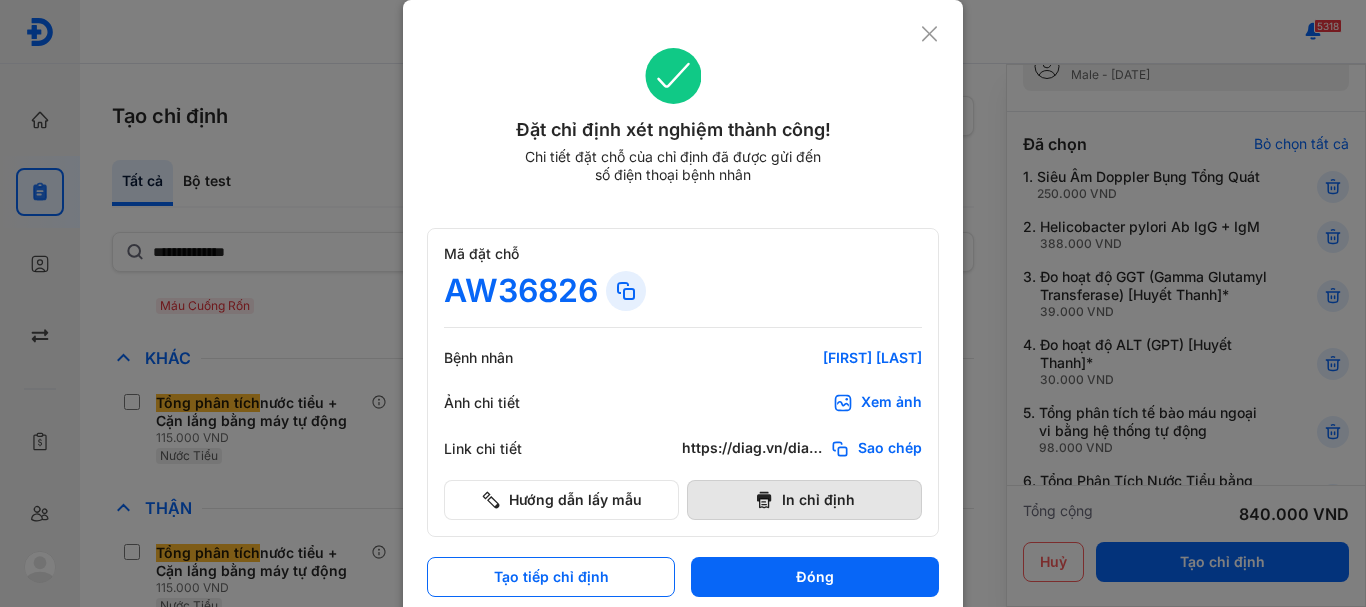click on "In chỉ định" at bounding box center (804, 500) 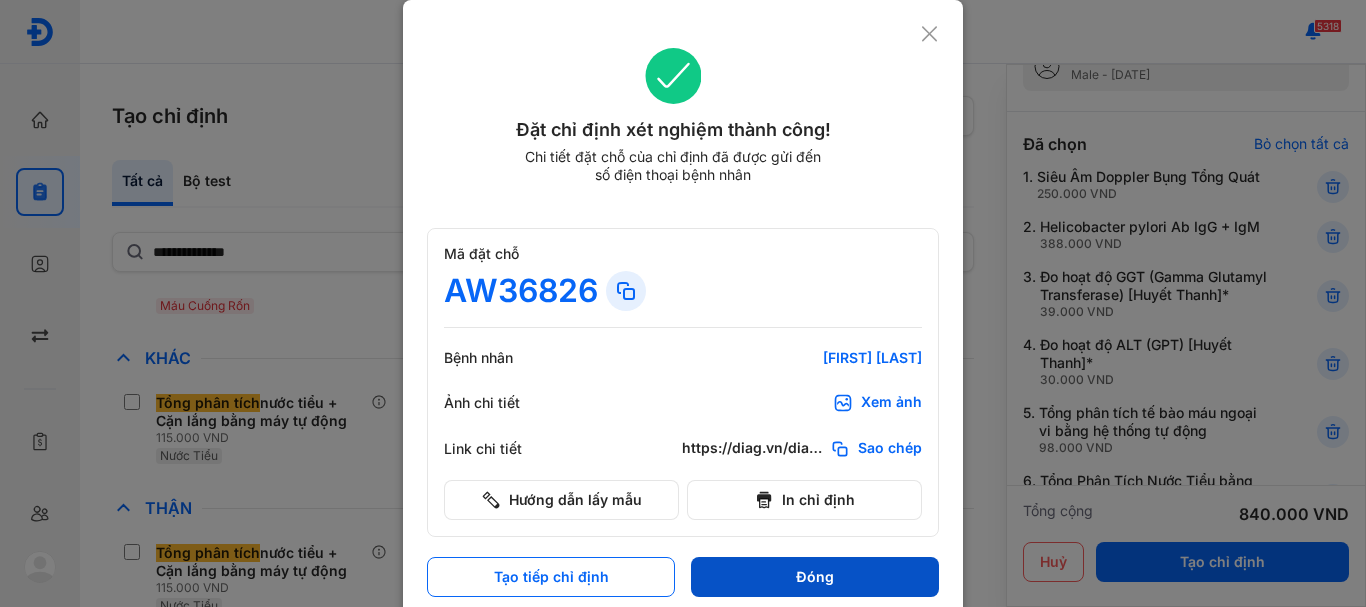 click on "Đóng" at bounding box center (815, 577) 